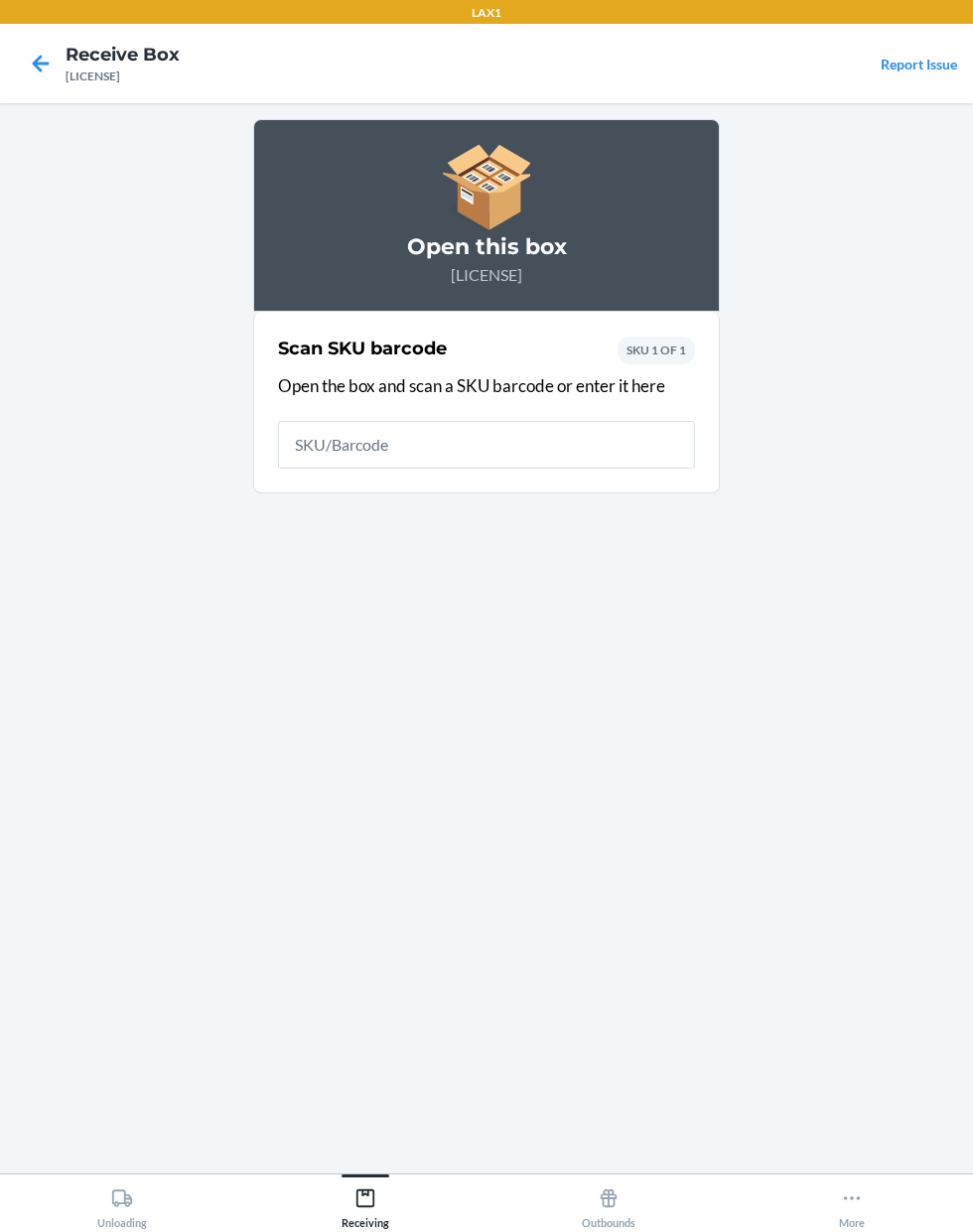 scroll, scrollTop: 0, scrollLeft: 0, axis: both 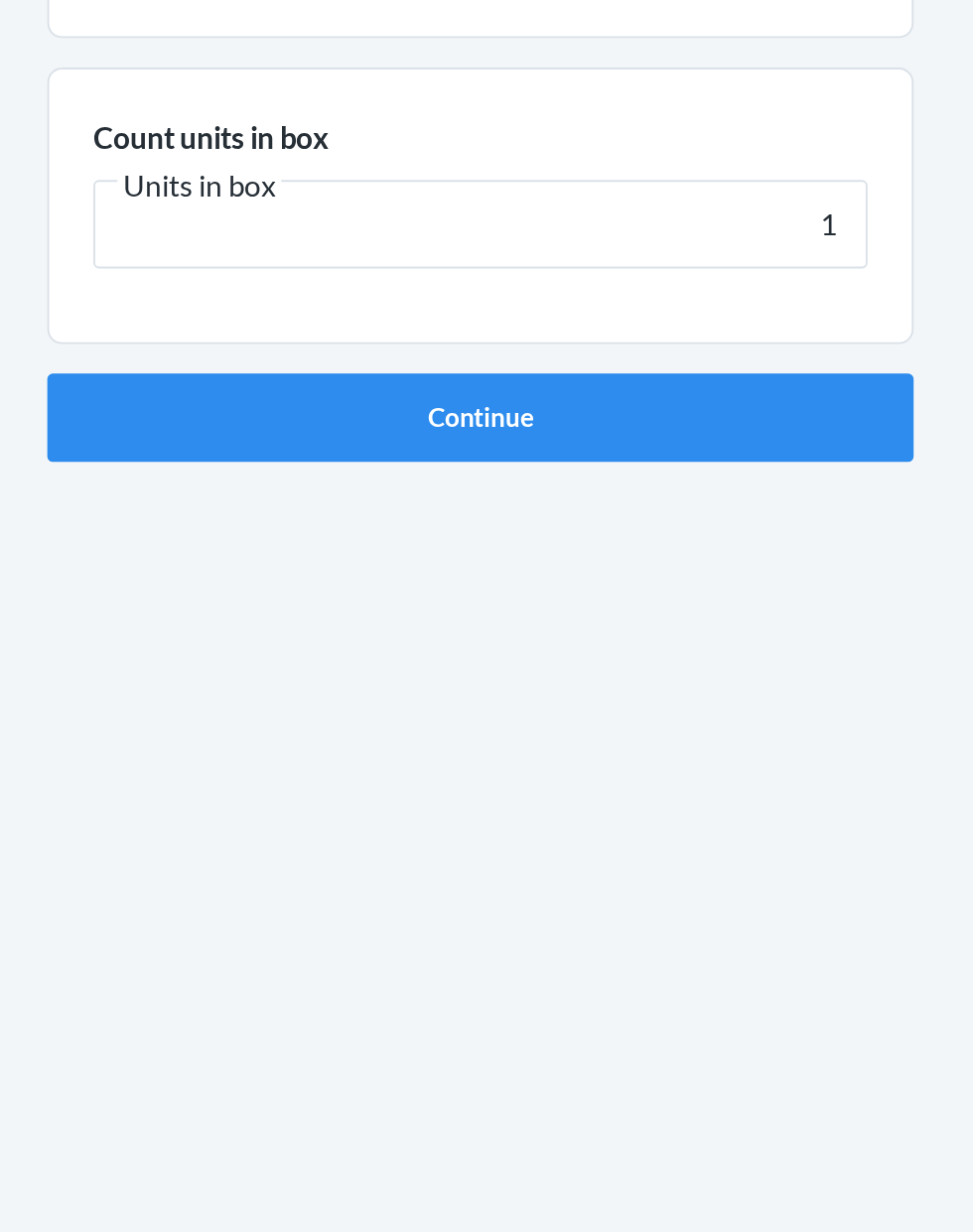 type on "10" 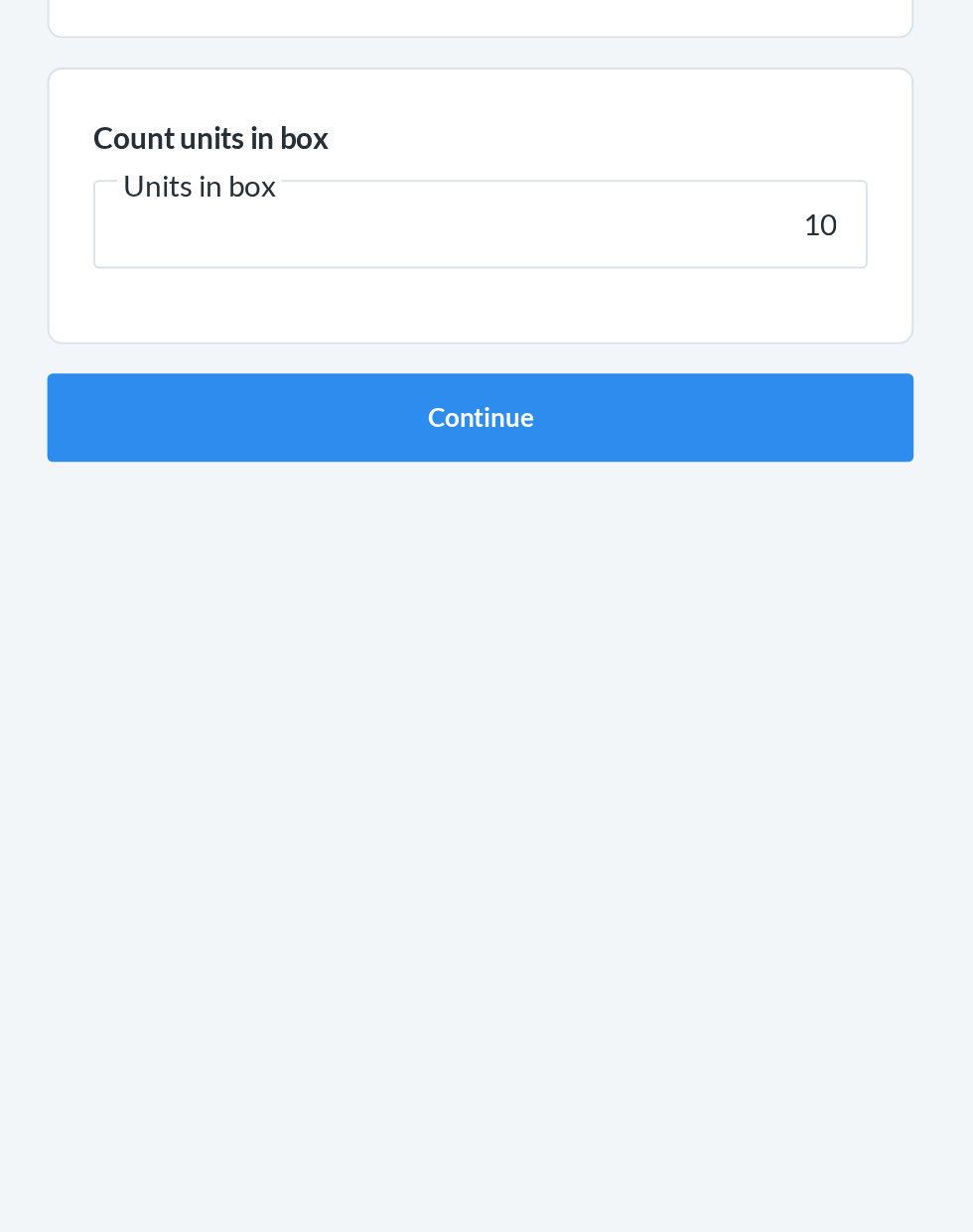 click on "Continue" at bounding box center (486, 421) 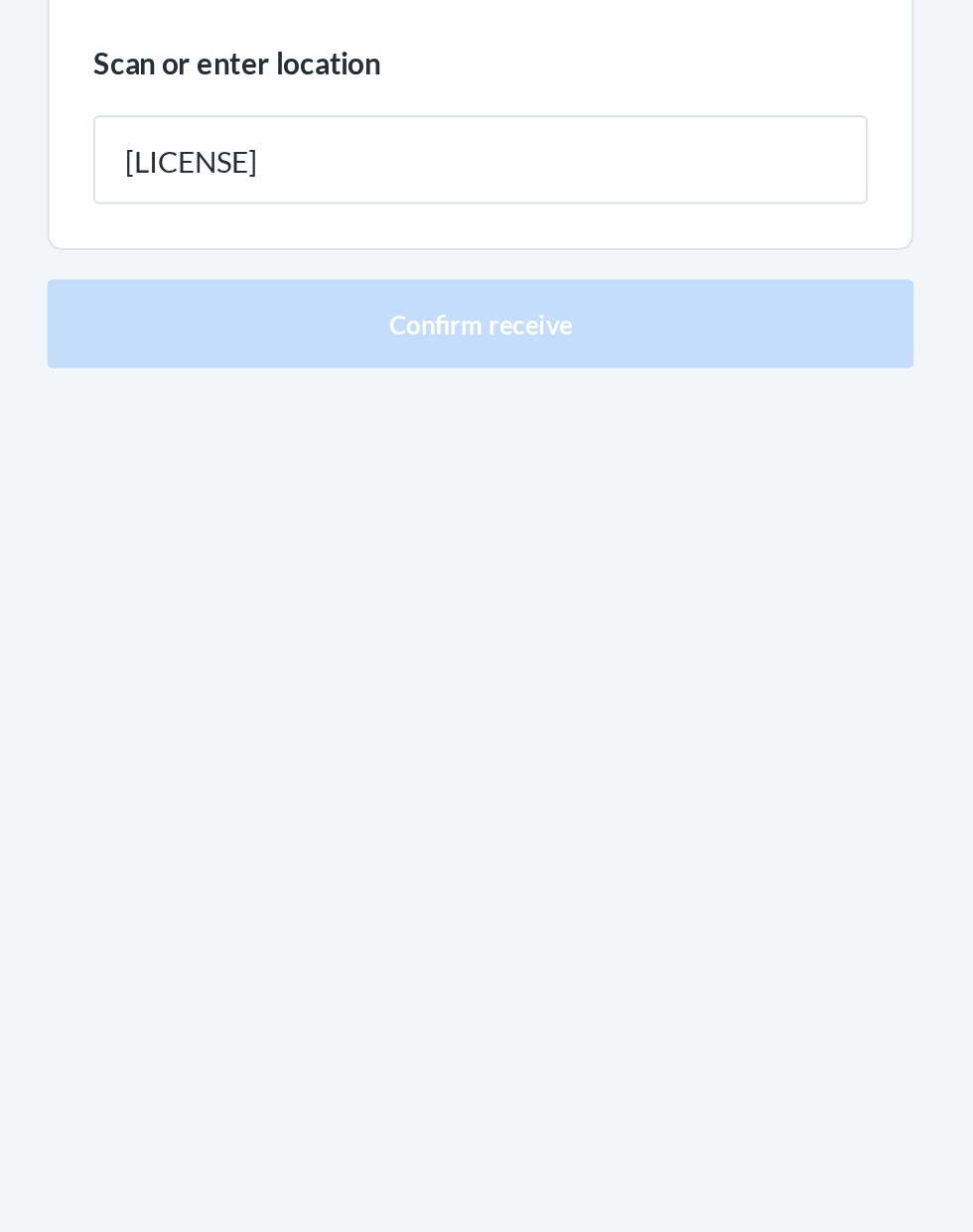 type on "[LICENSE]" 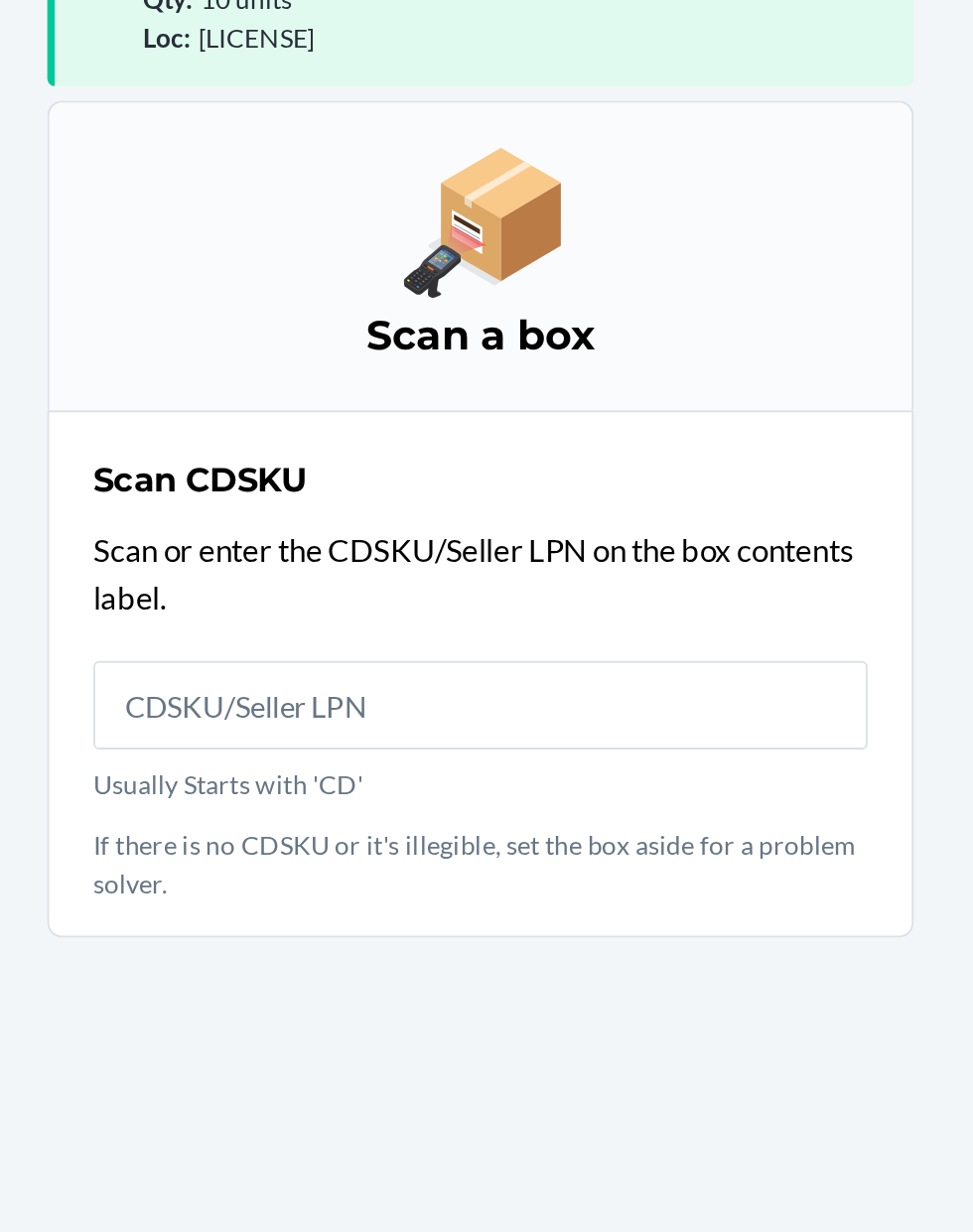 scroll, scrollTop: 131, scrollLeft: 0, axis: vertical 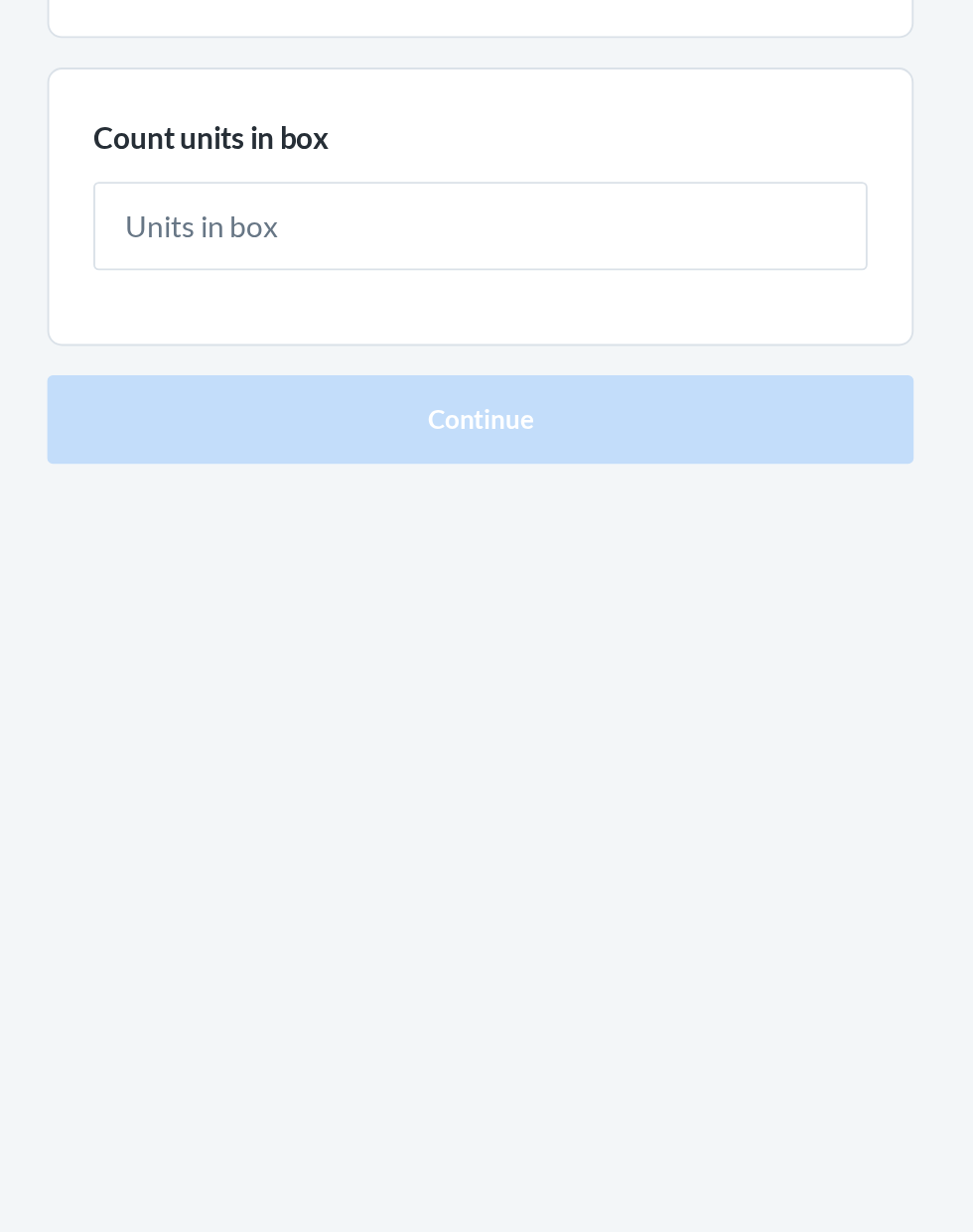type on "6" 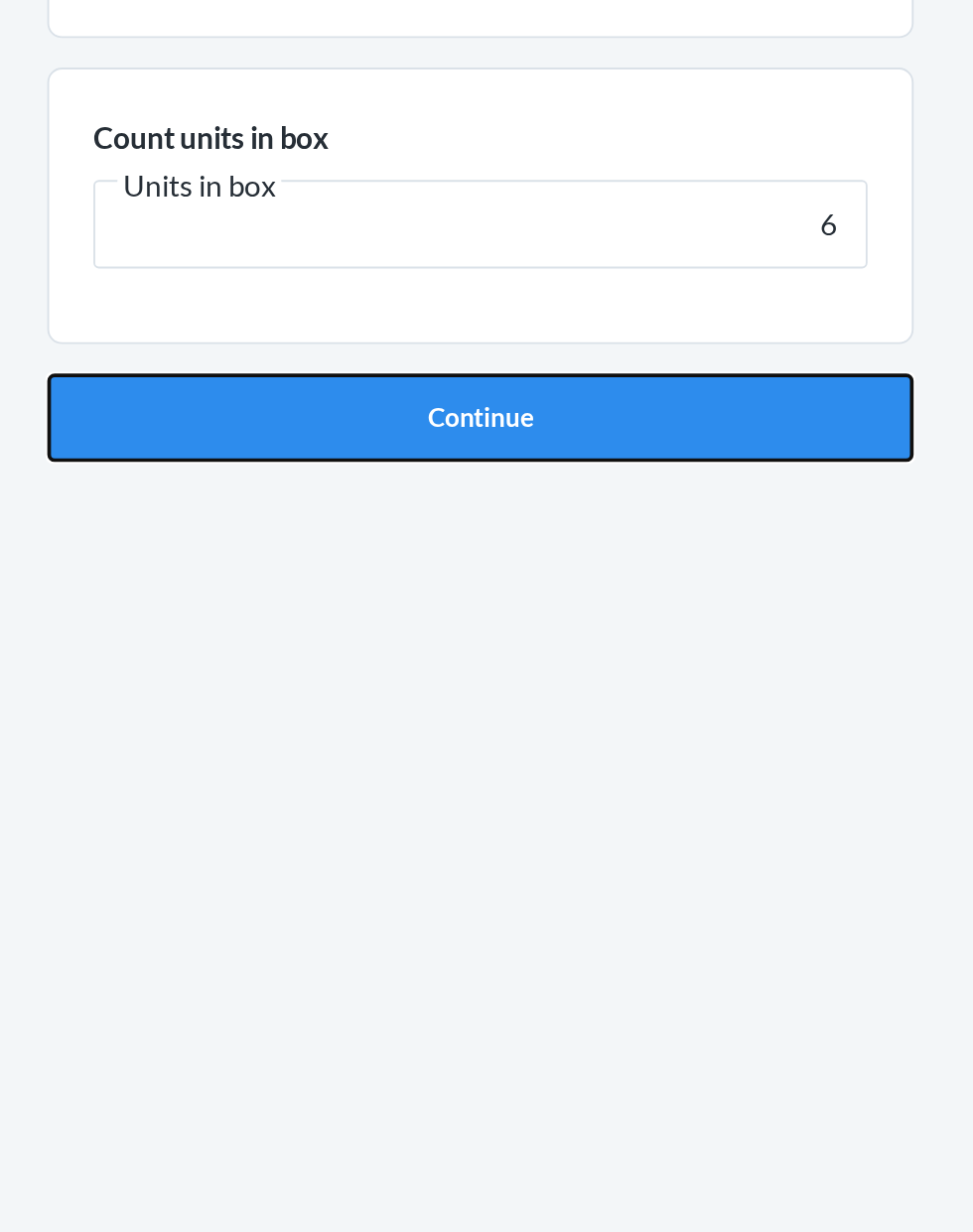 click on "Continue" at bounding box center [486, 421] 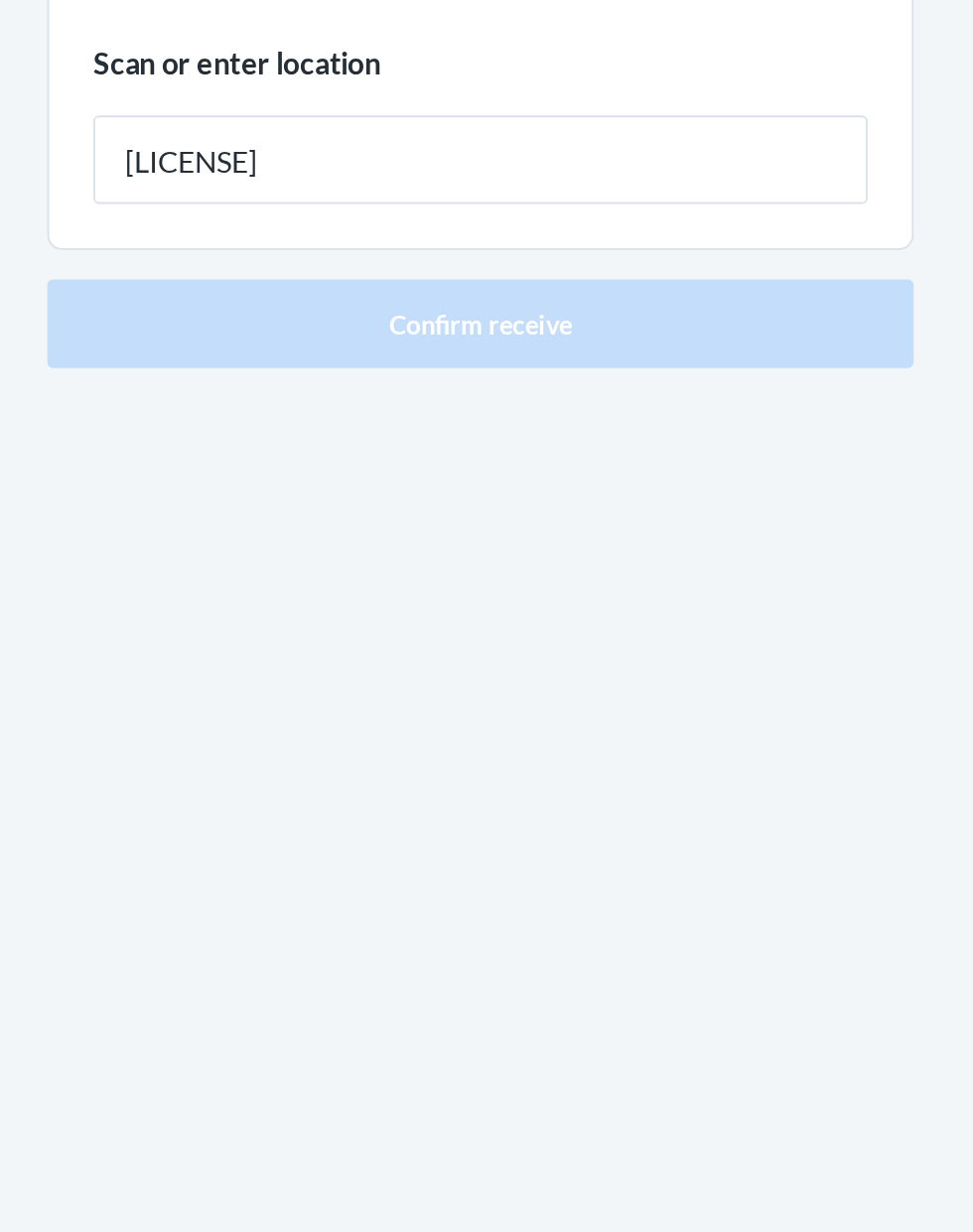 type on "[LICENSE]" 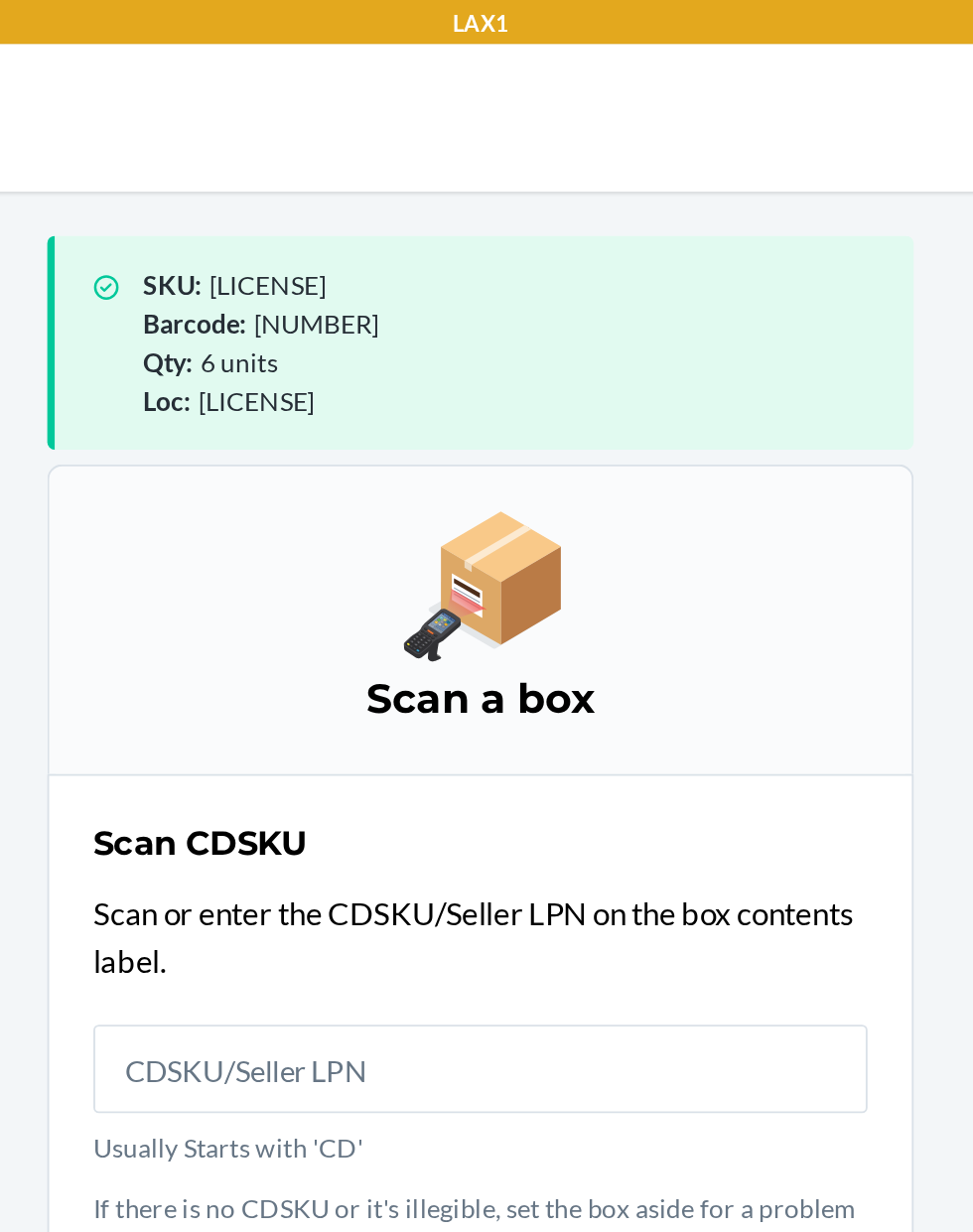 scroll, scrollTop: 0, scrollLeft: 0, axis: both 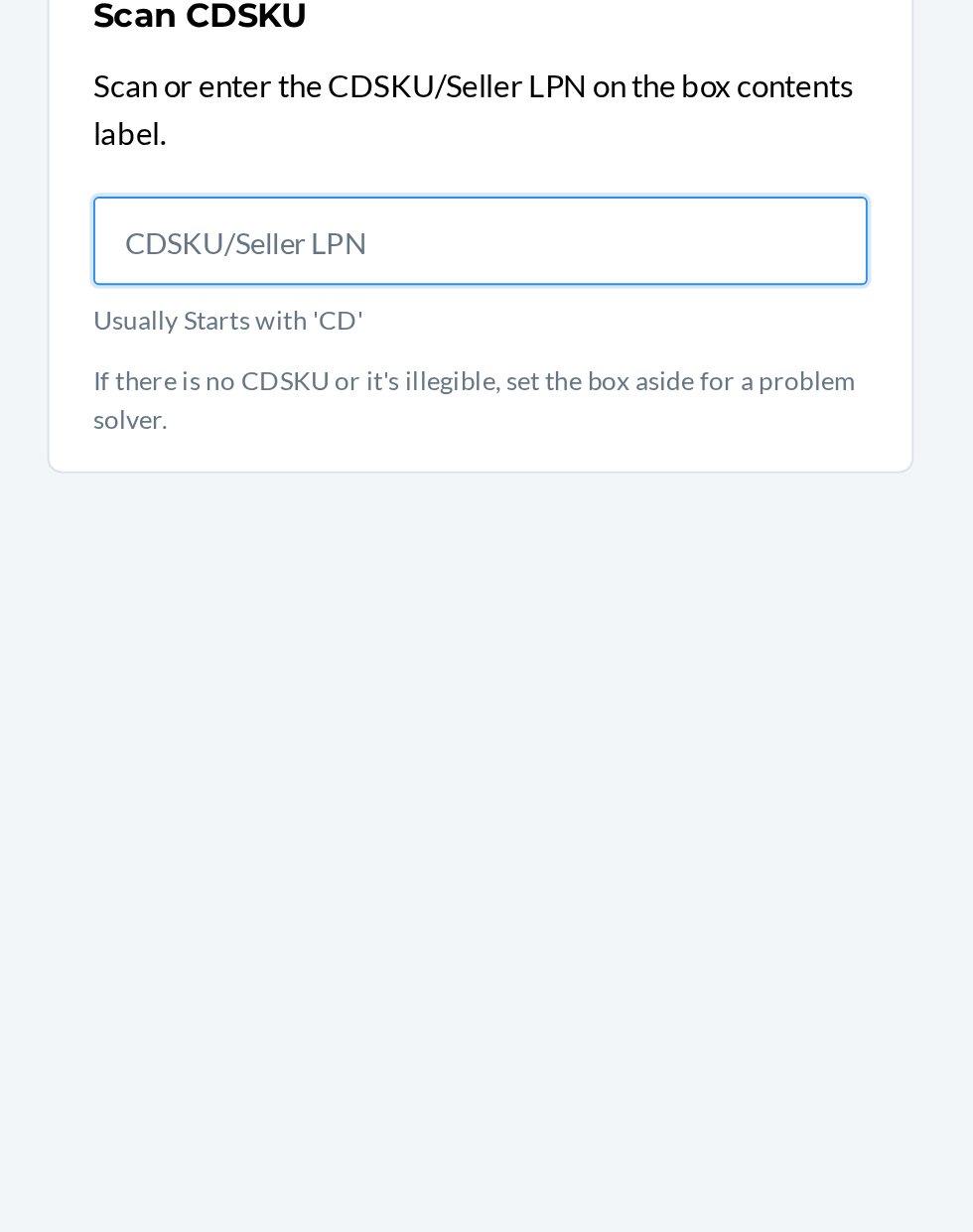 click on "Usually Starts with 'CD'" at bounding box center (486, 576) 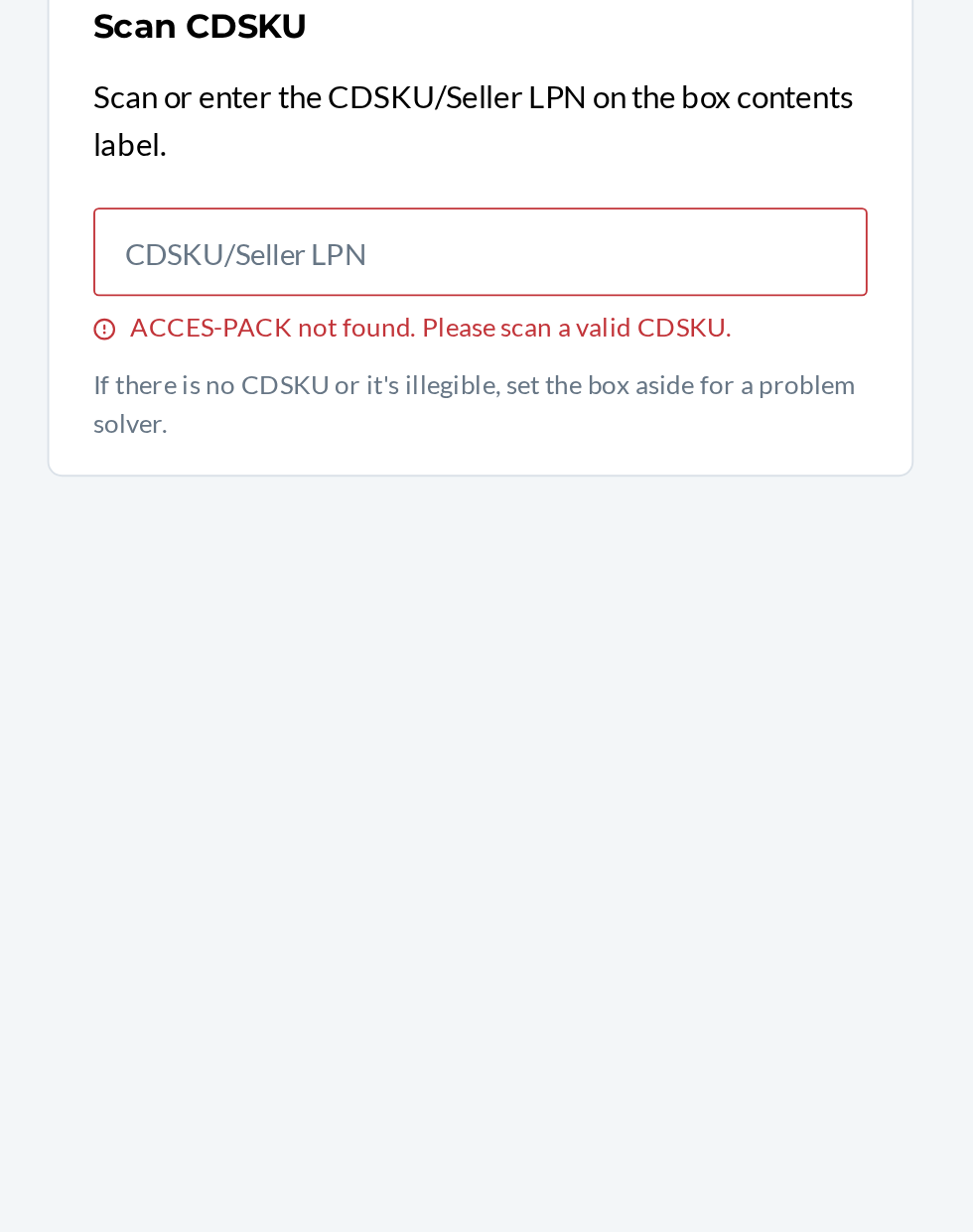 click on "ACCES-PACK not found. Please scan a valid CDSKU." at bounding box center (486, 576) 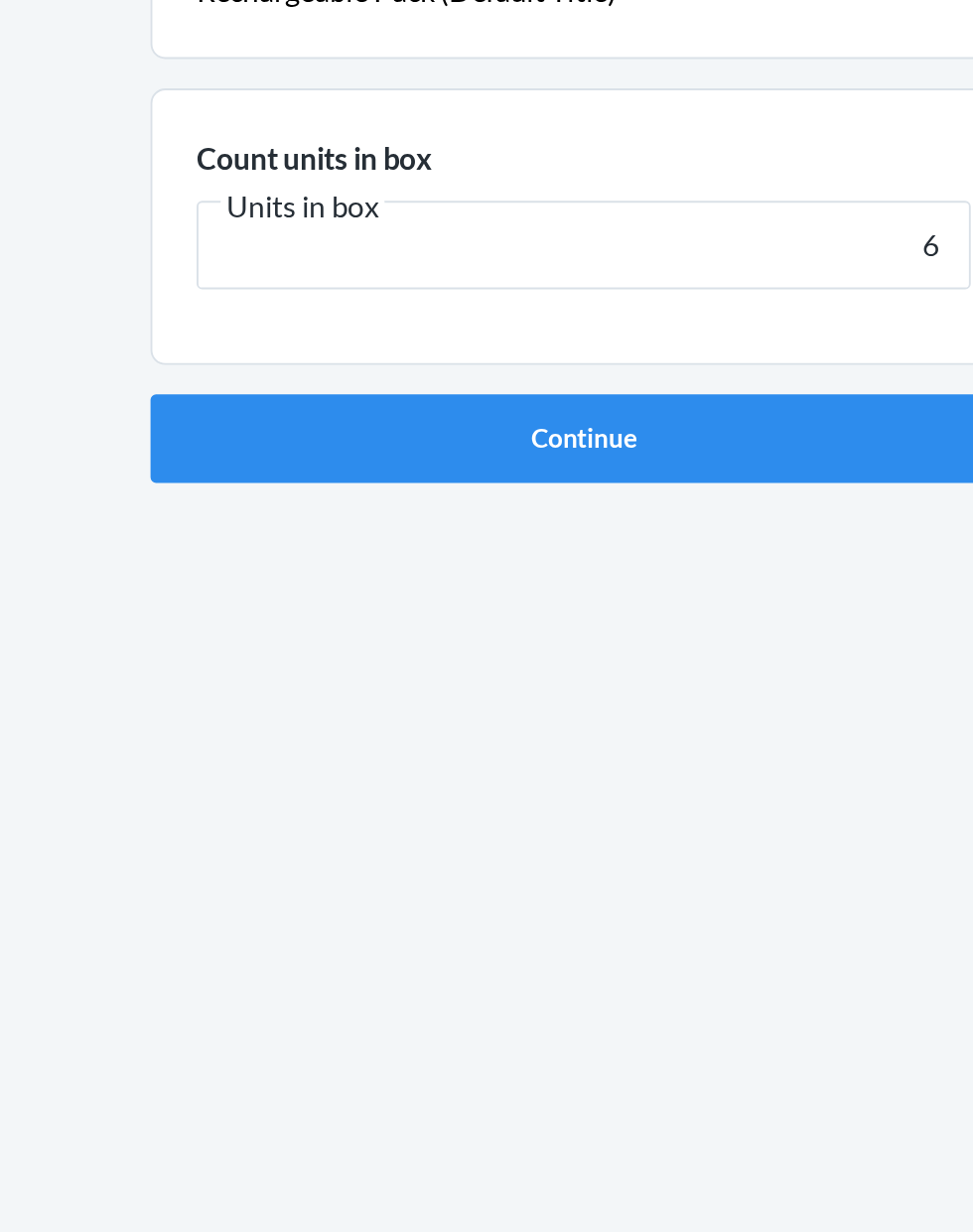 type on "60" 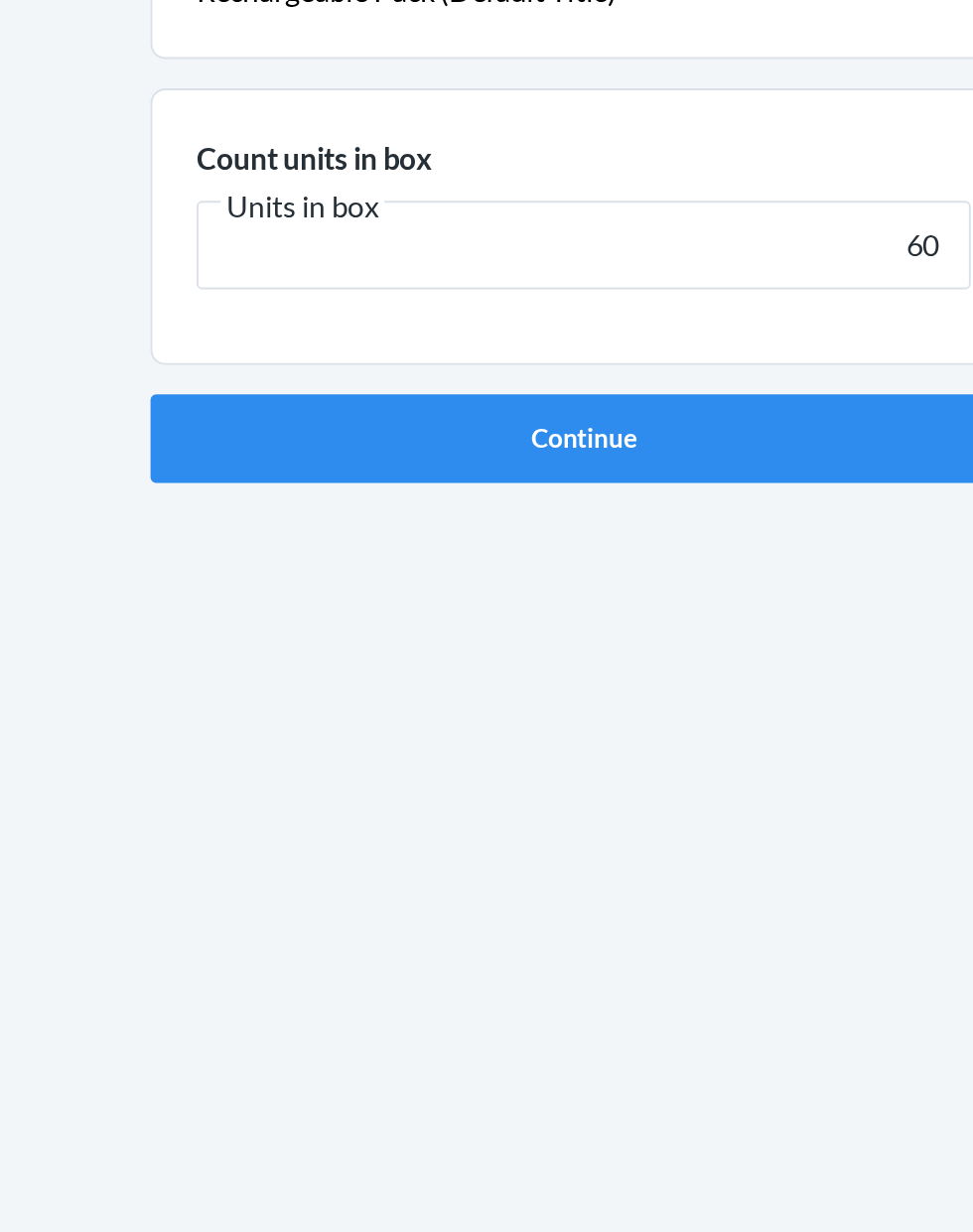 click on "Continue" at bounding box center (486, 421) 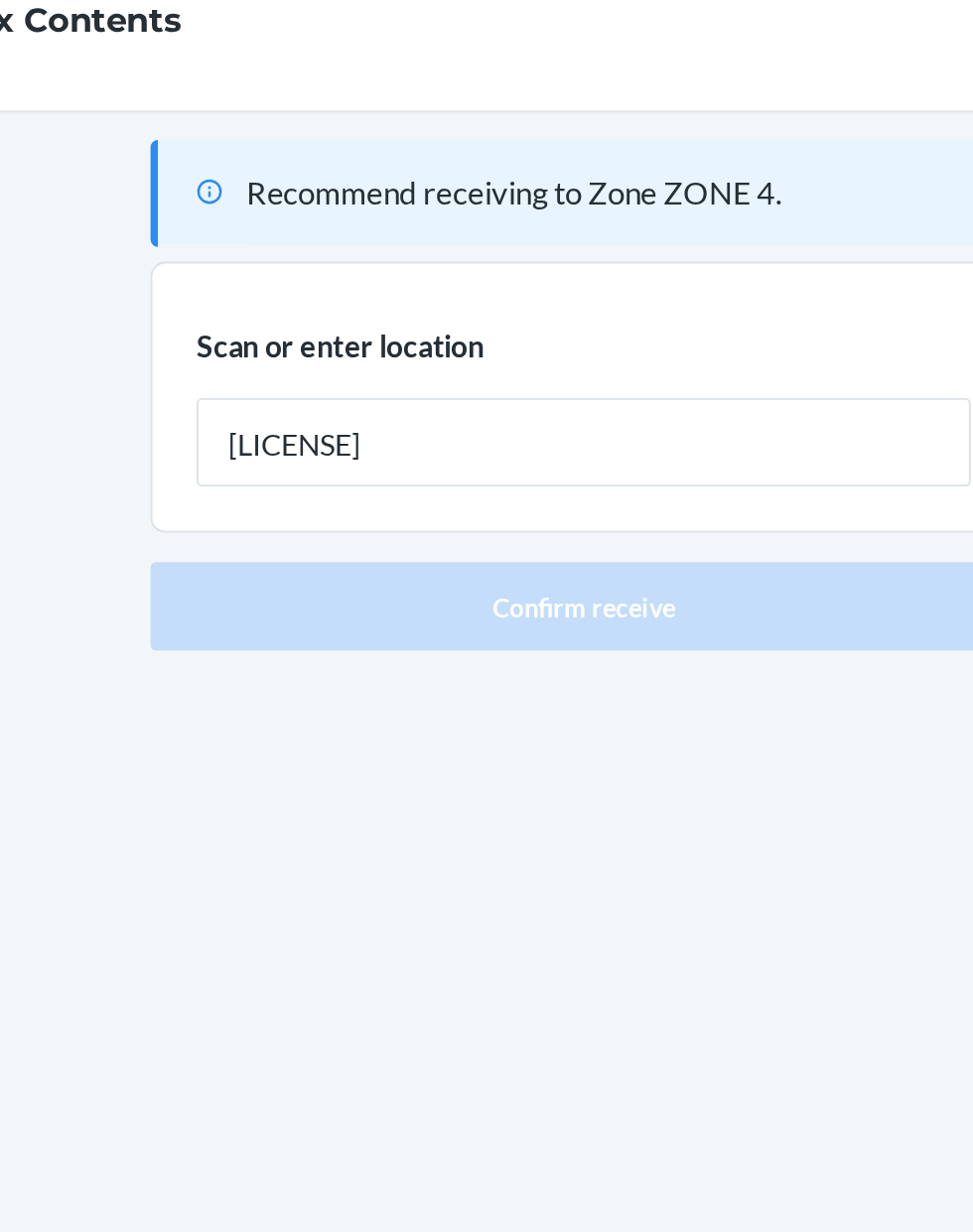 type on "[LICENSE]" 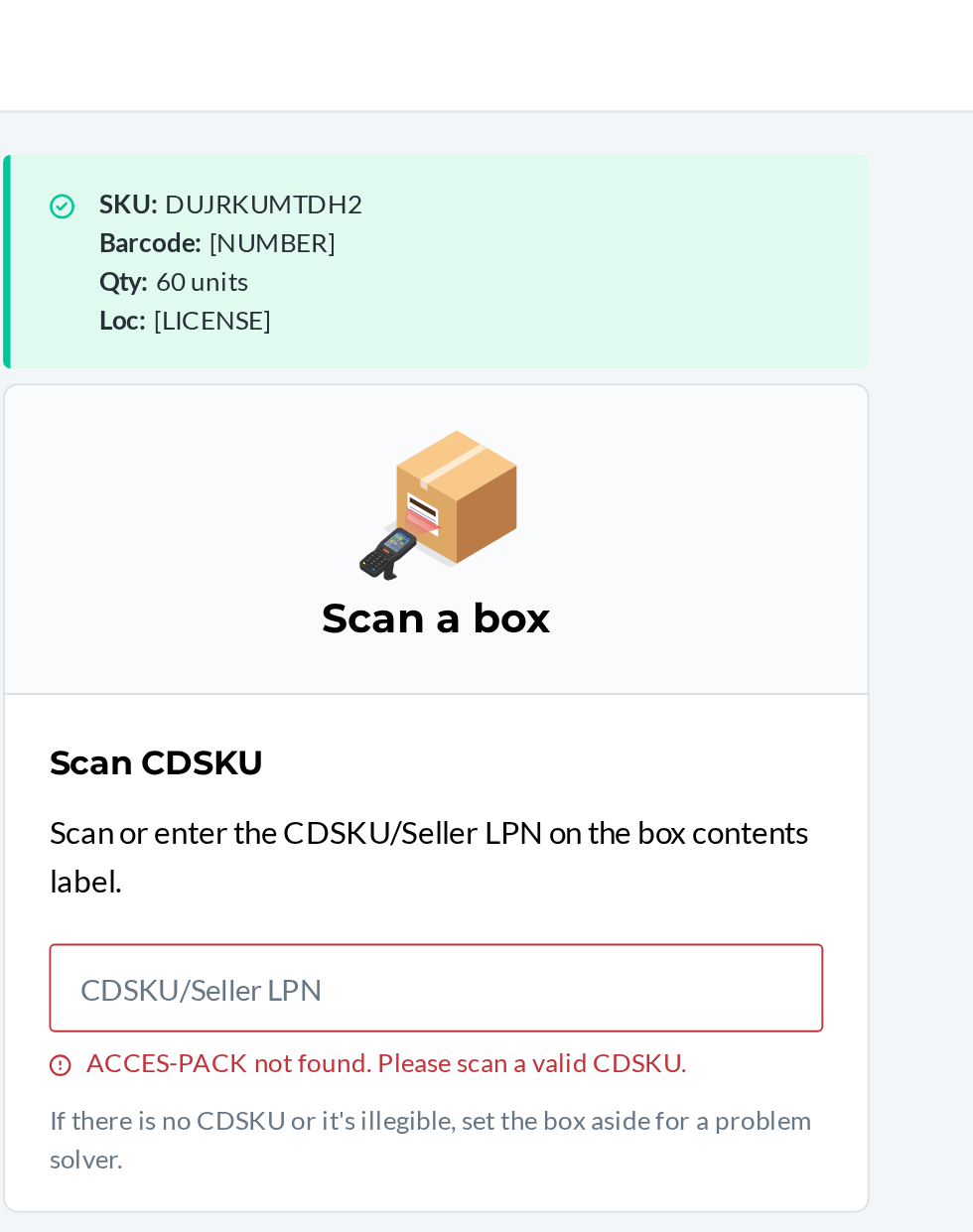 scroll, scrollTop: 9, scrollLeft: 0, axis: vertical 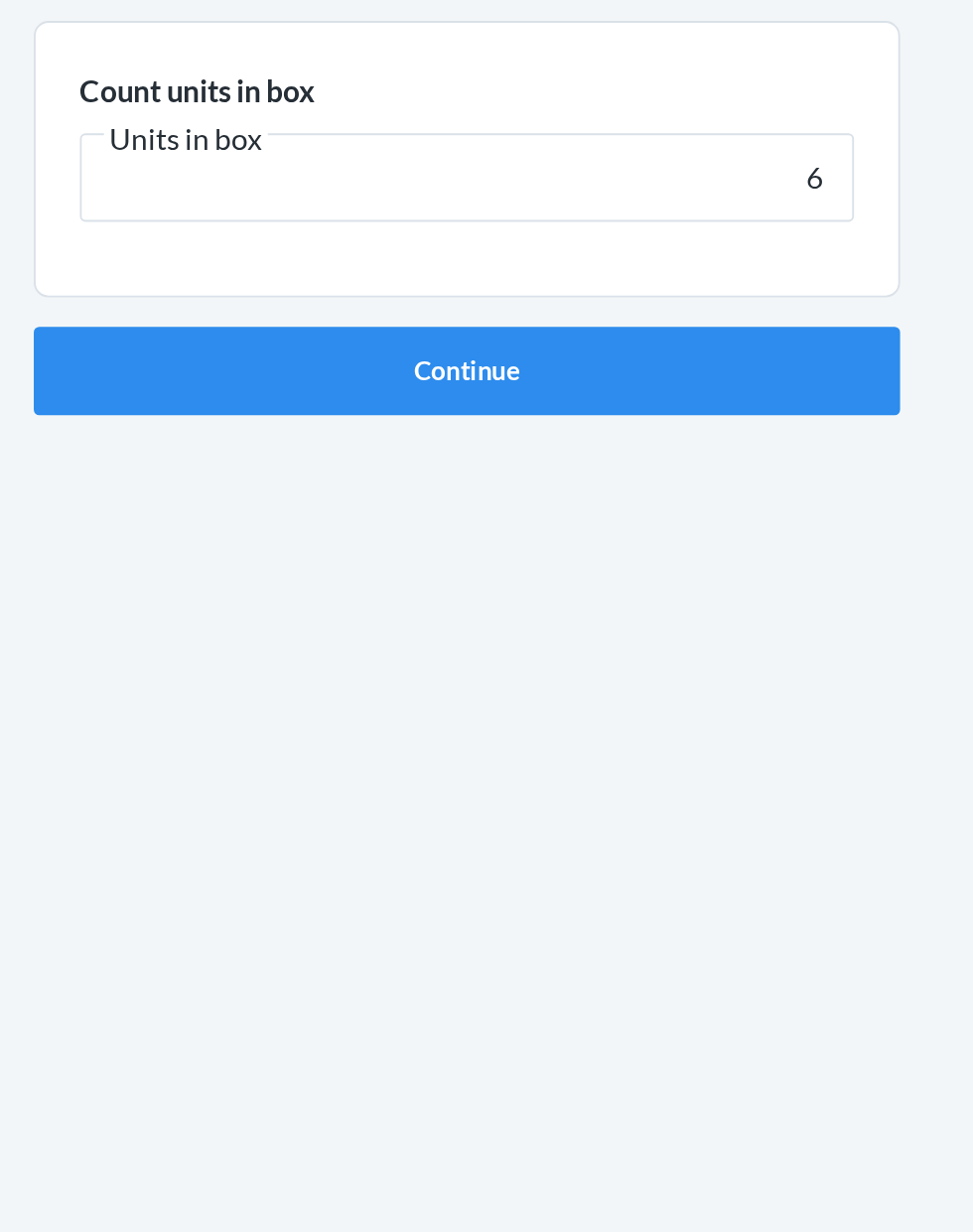 type on "60" 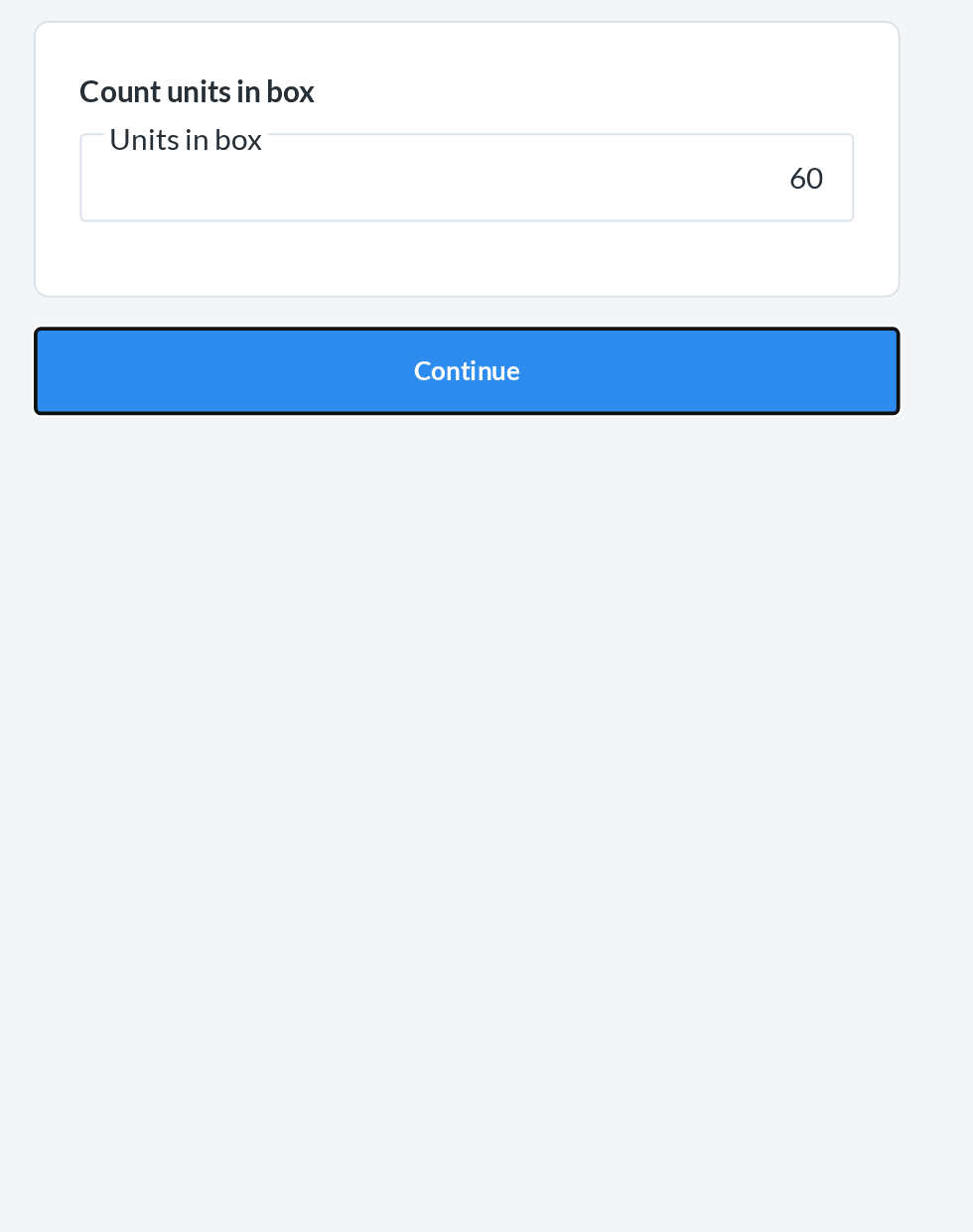 click on "Continue" at bounding box center (486, 421) 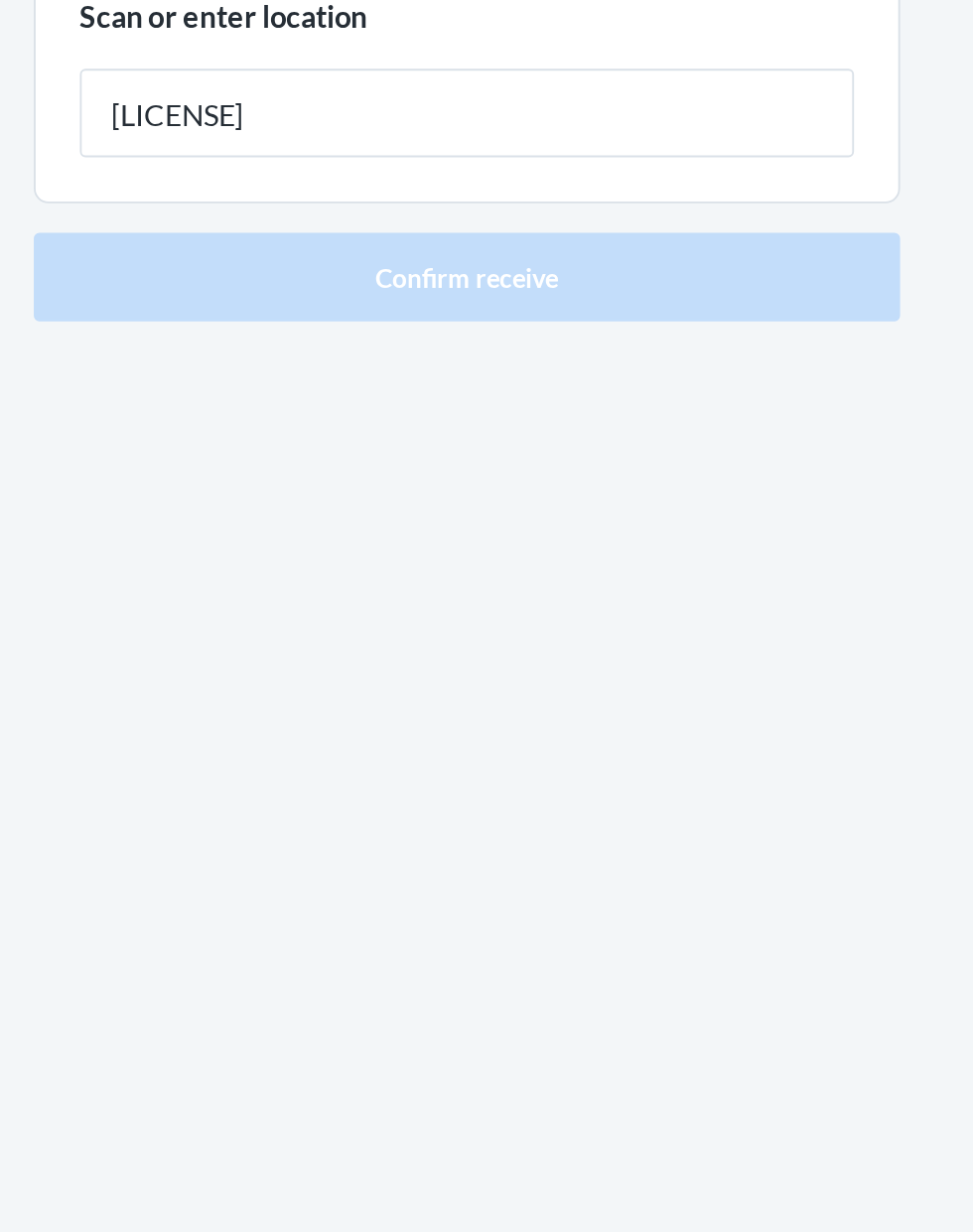 type on "[LICENSE]" 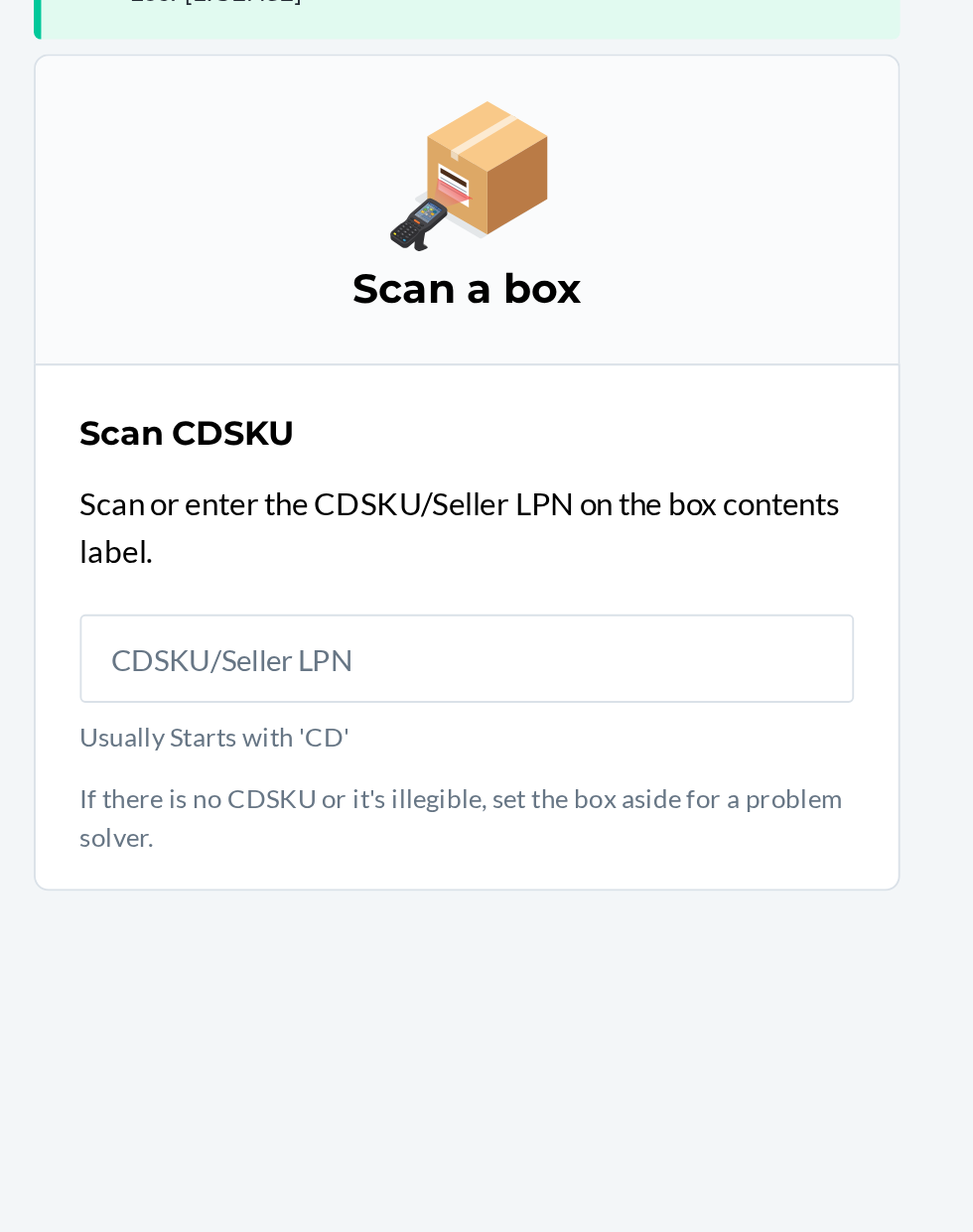 scroll, scrollTop: 130, scrollLeft: 0, axis: vertical 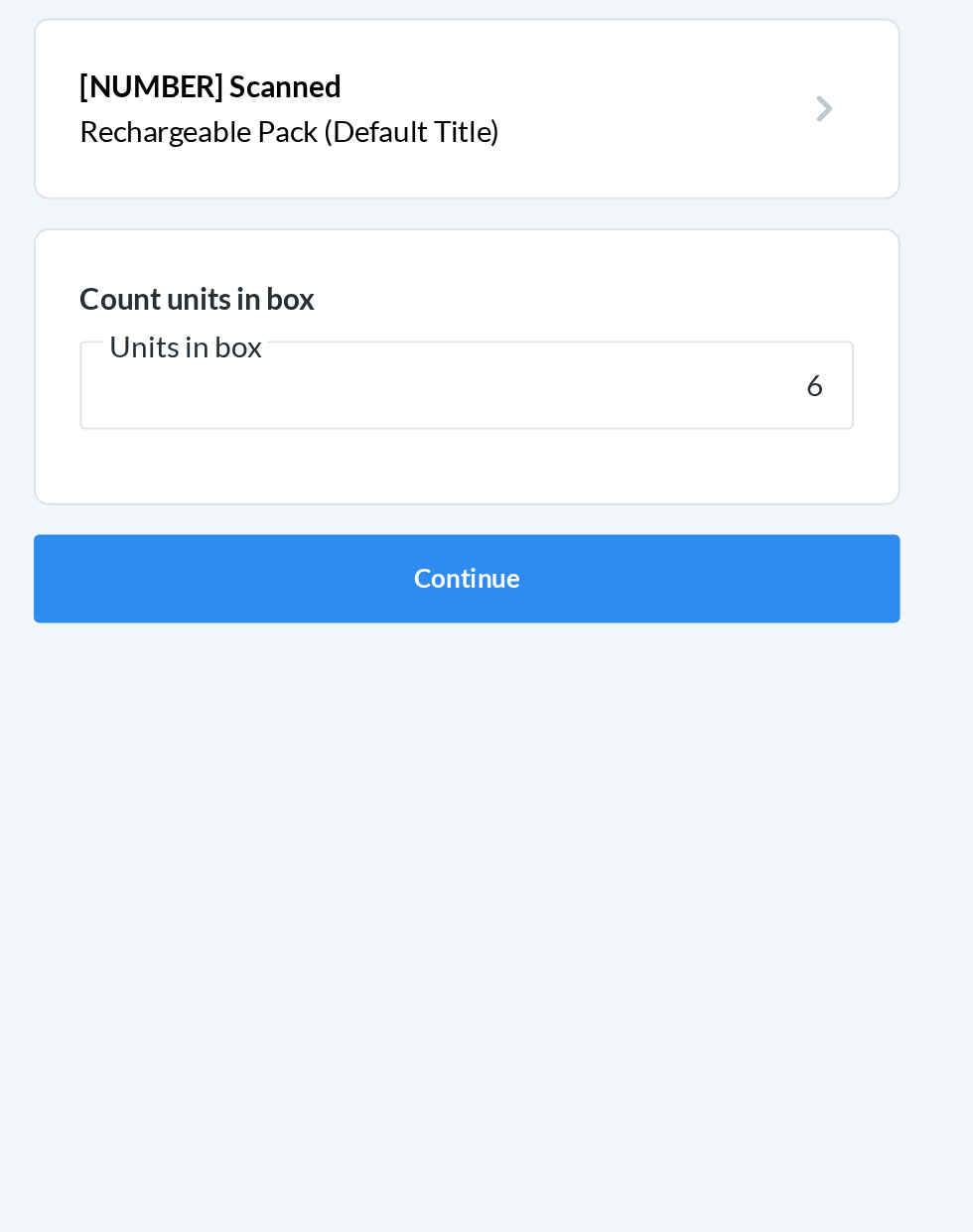 type on "60" 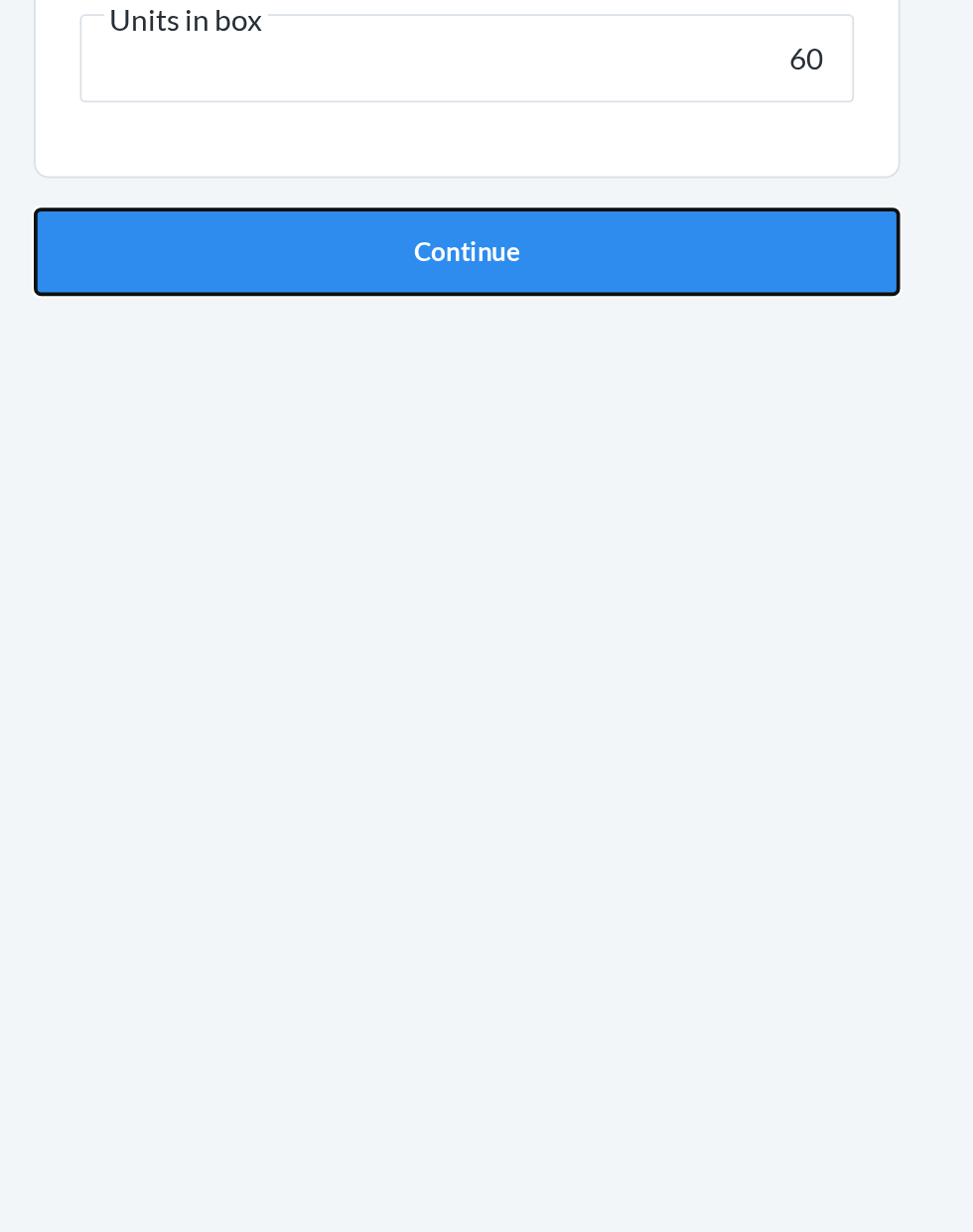 click on "Continue" at bounding box center [486, 421] 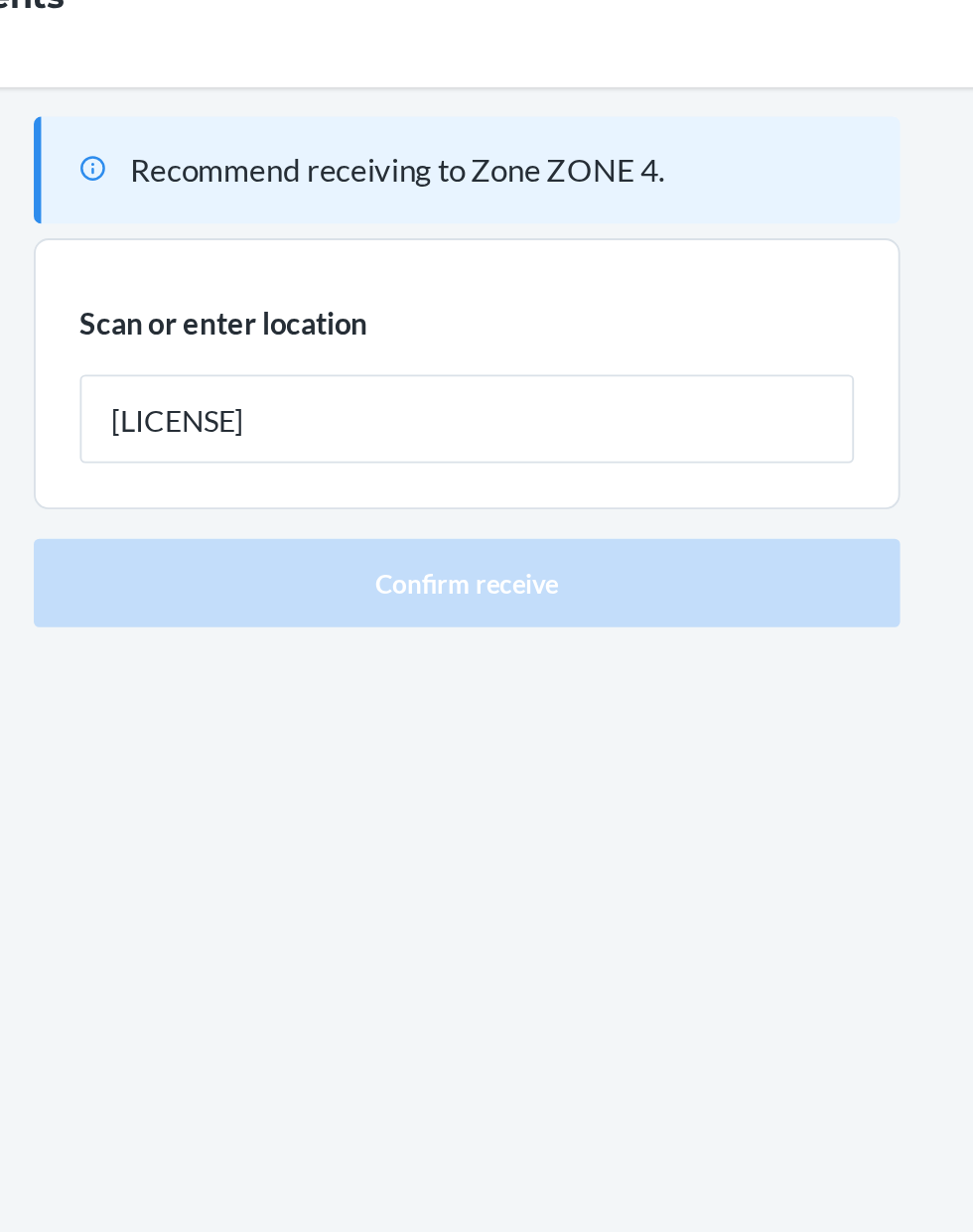 type on "[LICENSE]" 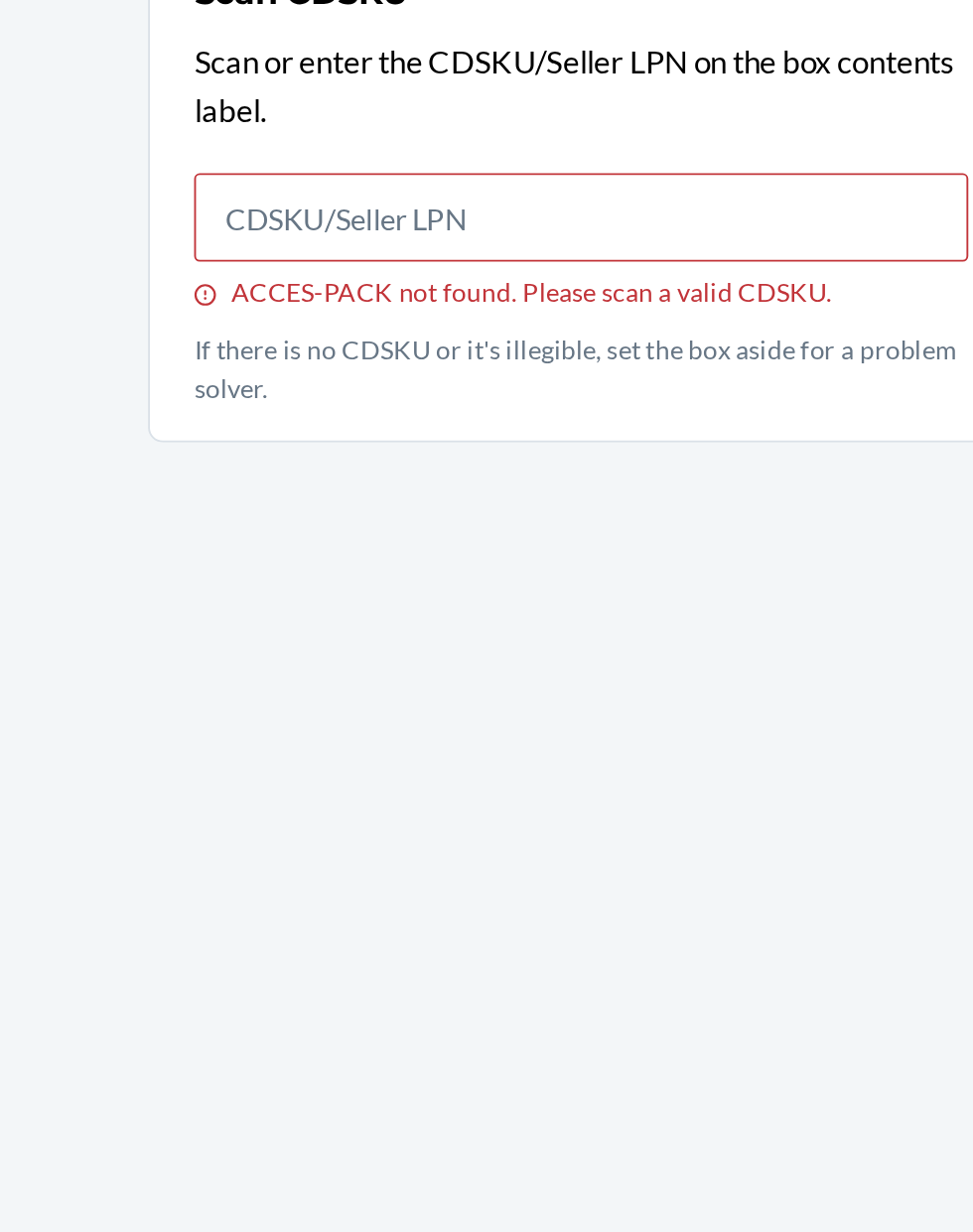scroll, scrollTop: 9, scrollLeft: 0, axis: vertical 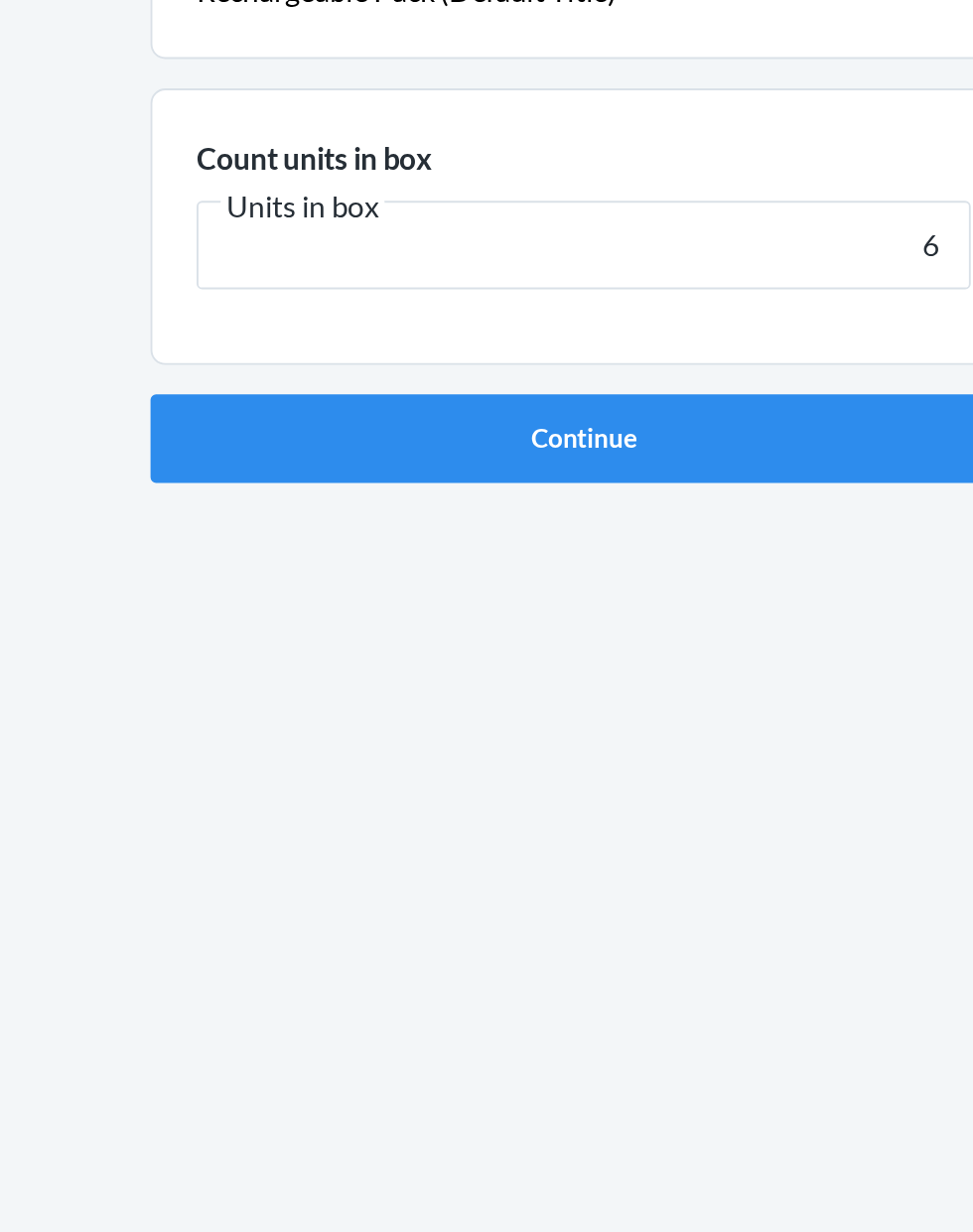type on "60" 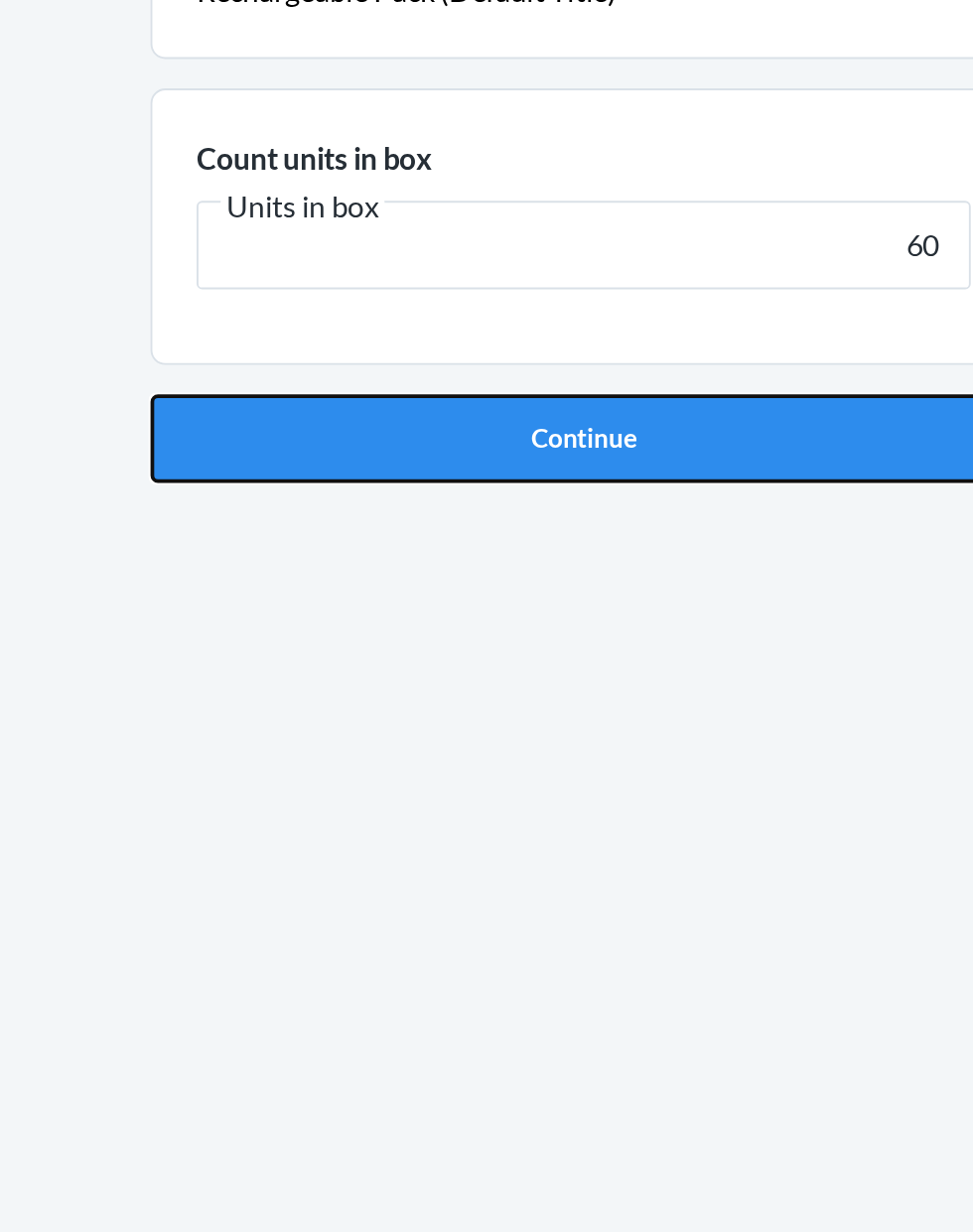 click on "Continue" at bounding box center (486, 421) 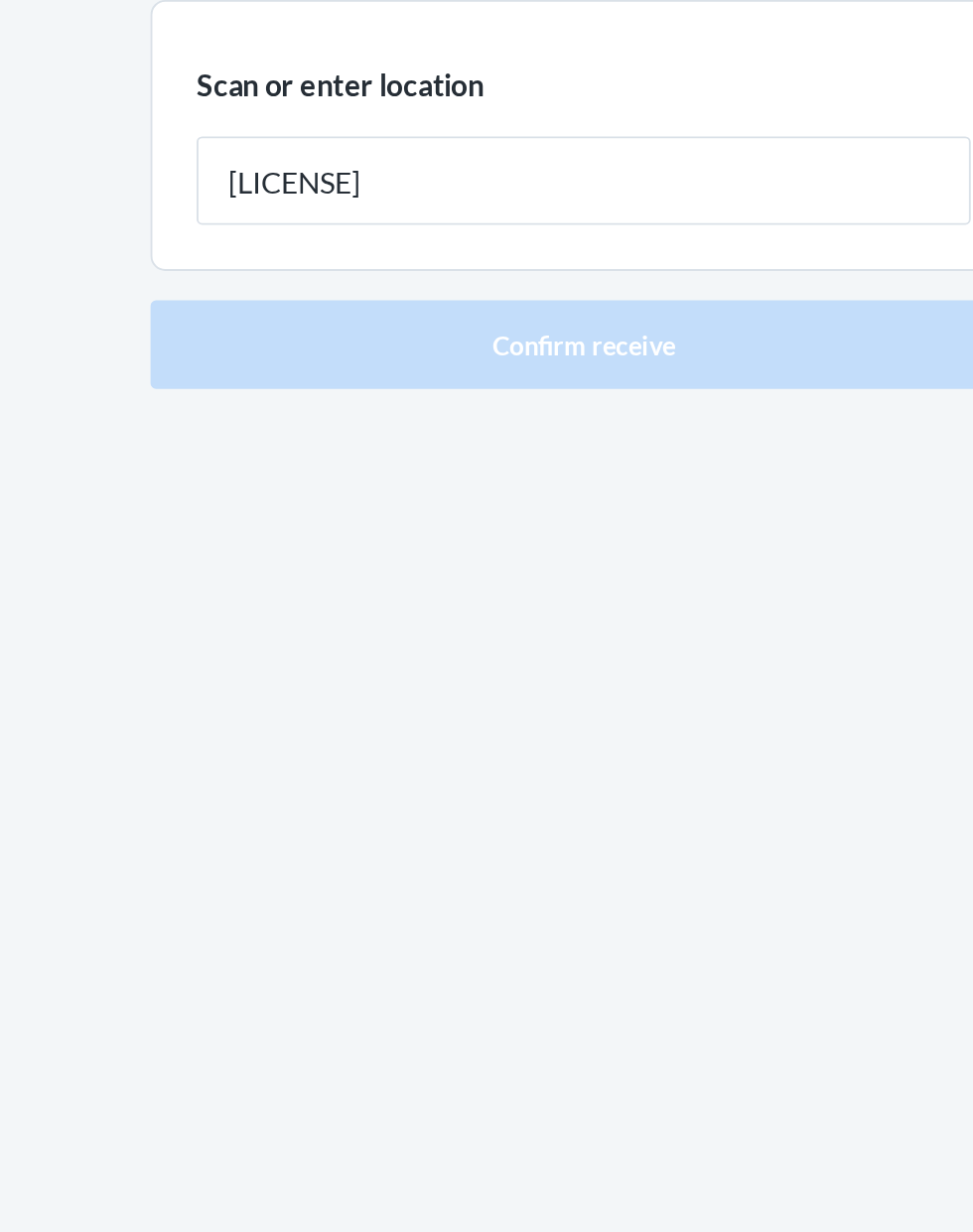 type on "[LICENSE]" 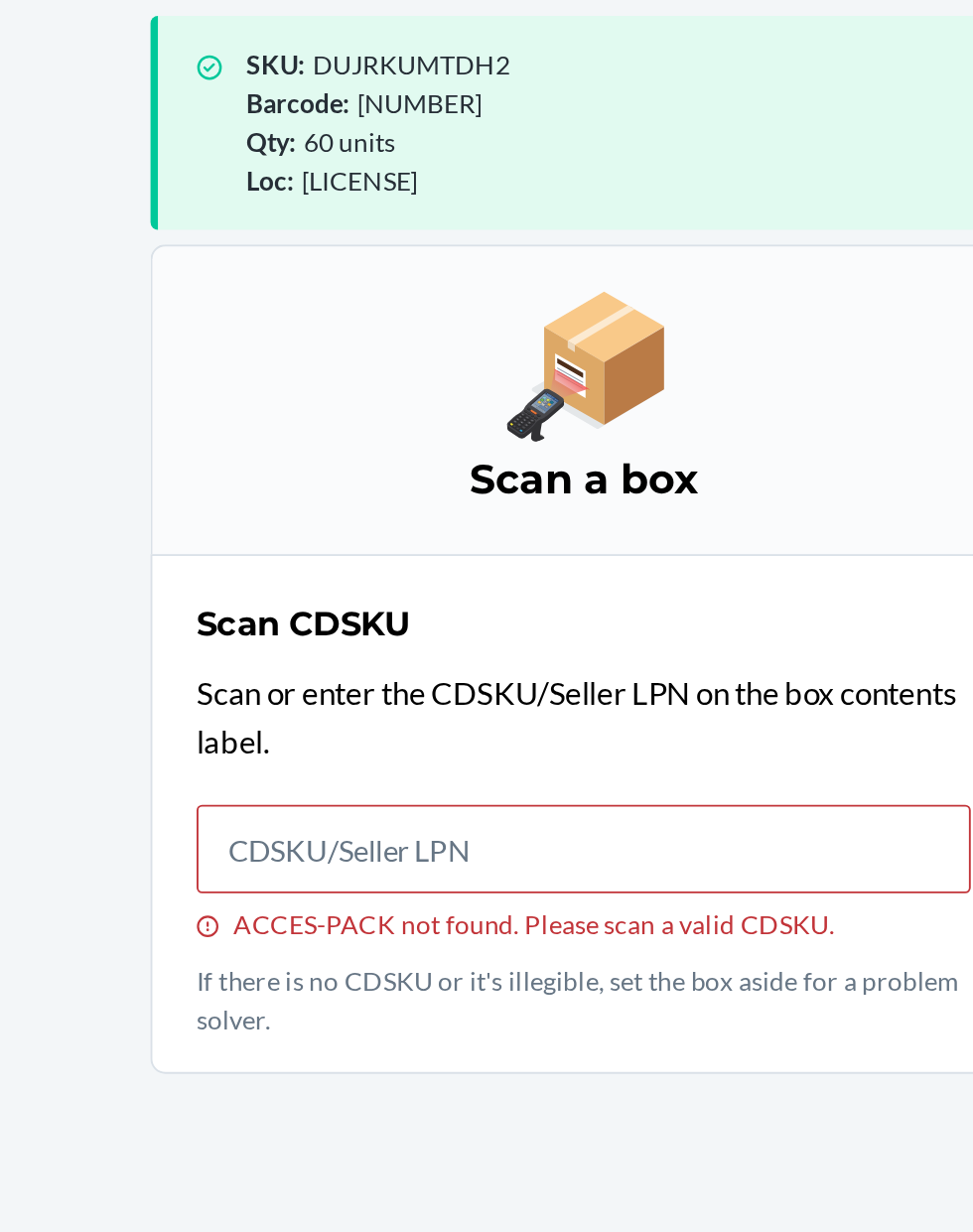 scroll, scrollTop: 131, scrollLeft: 0, axis: vertical 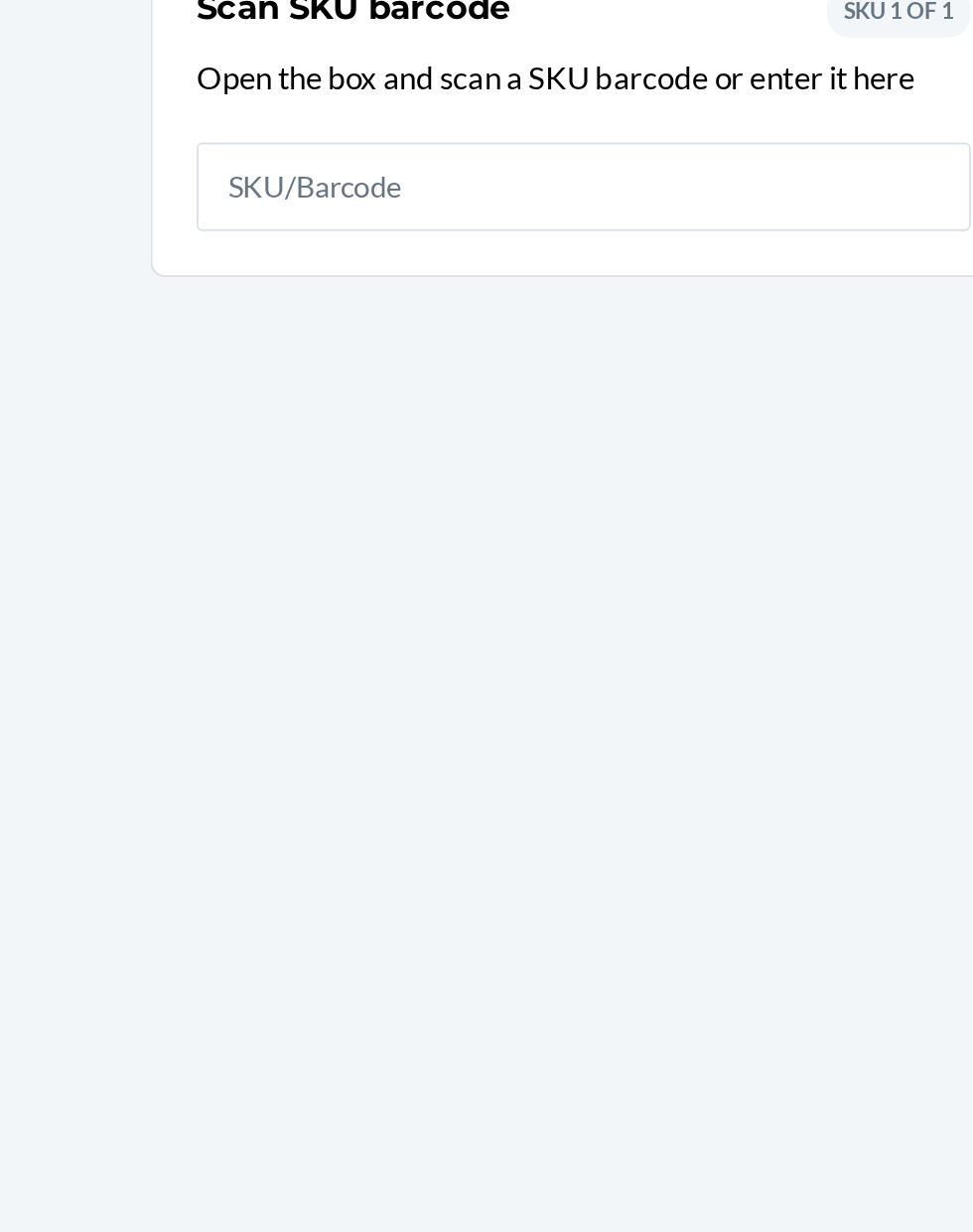 click at bounding box center (486, 445) 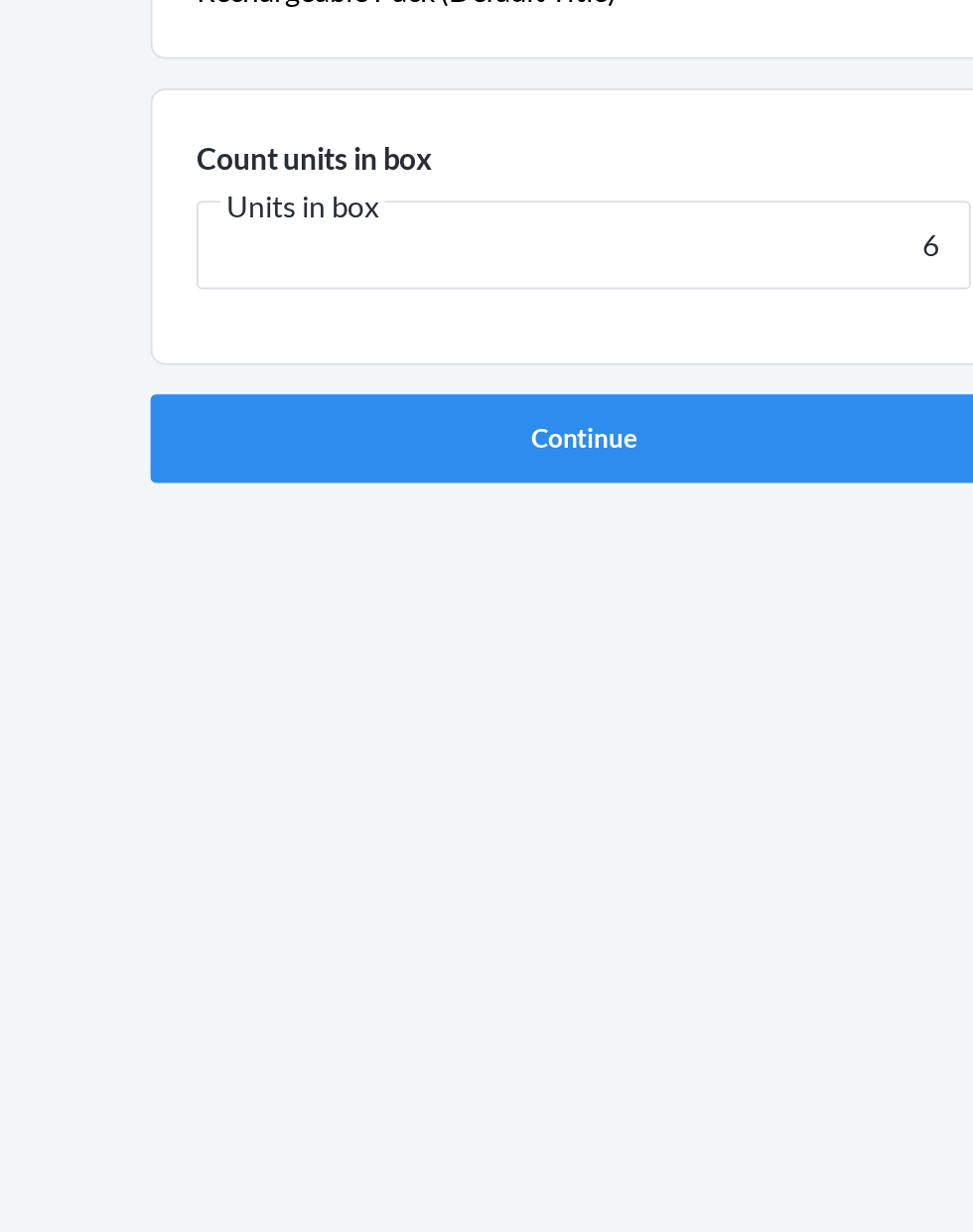 type on "60" 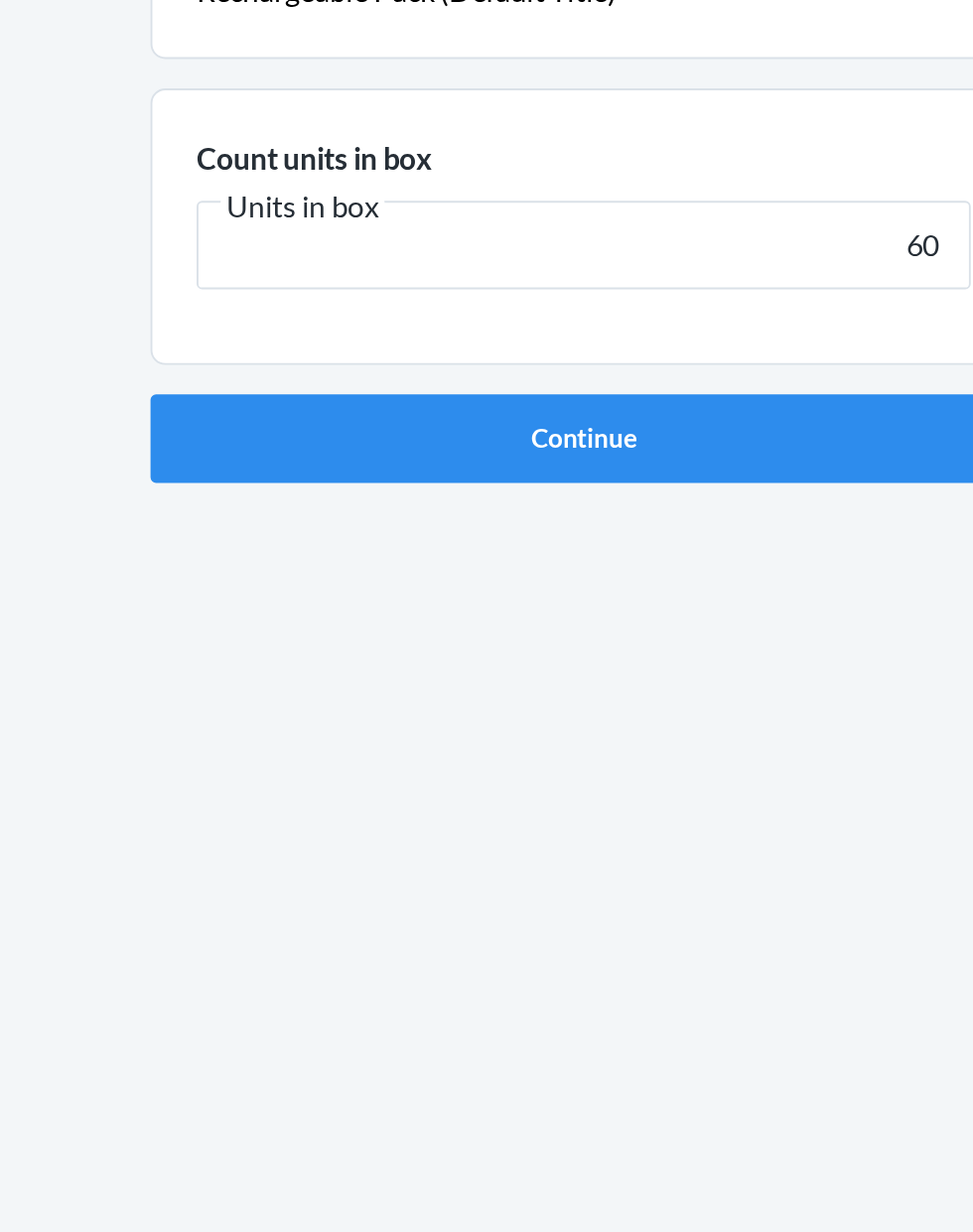 click on "Continue" at bounding box center (486, 421) 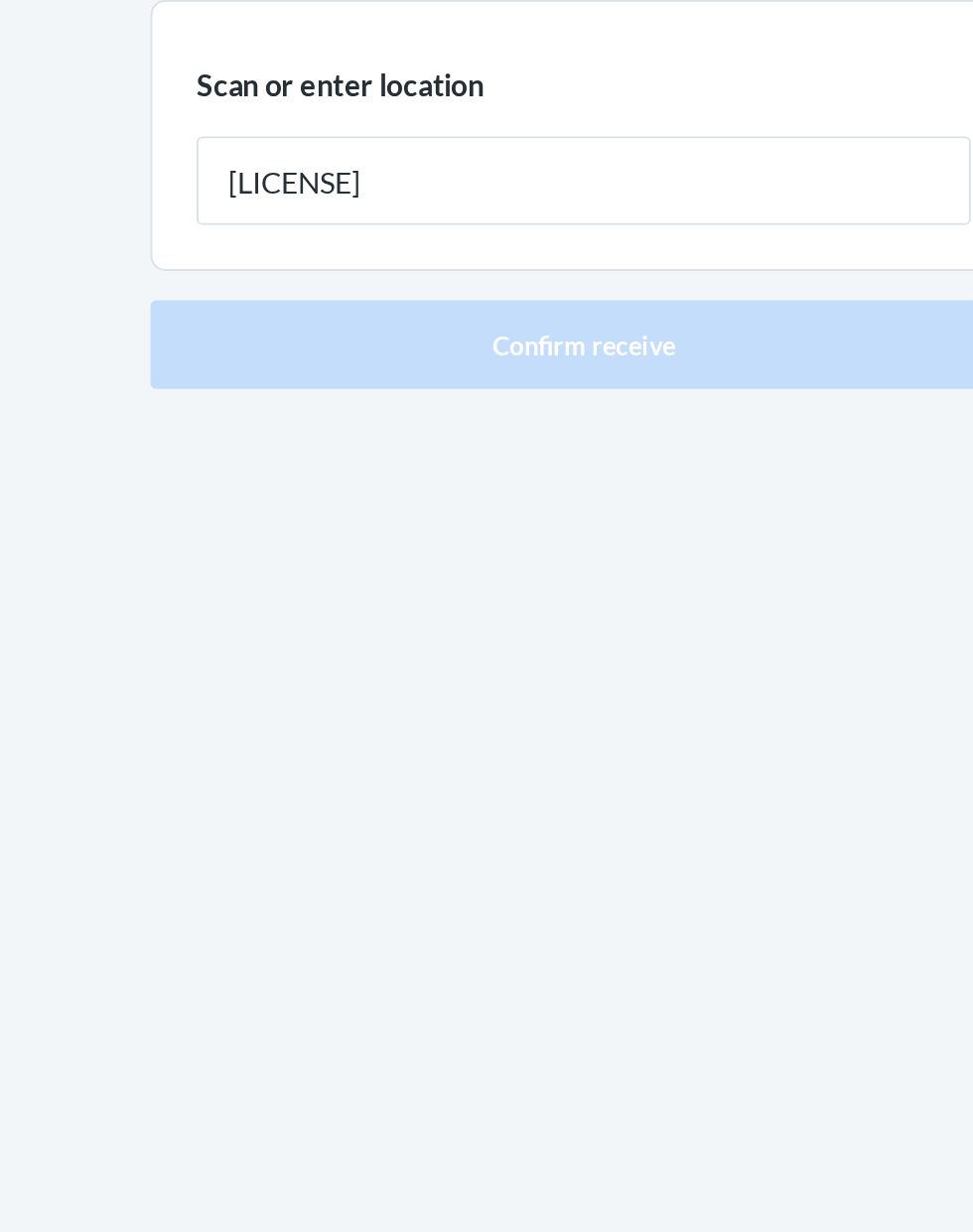 type on "[LICENSE]" 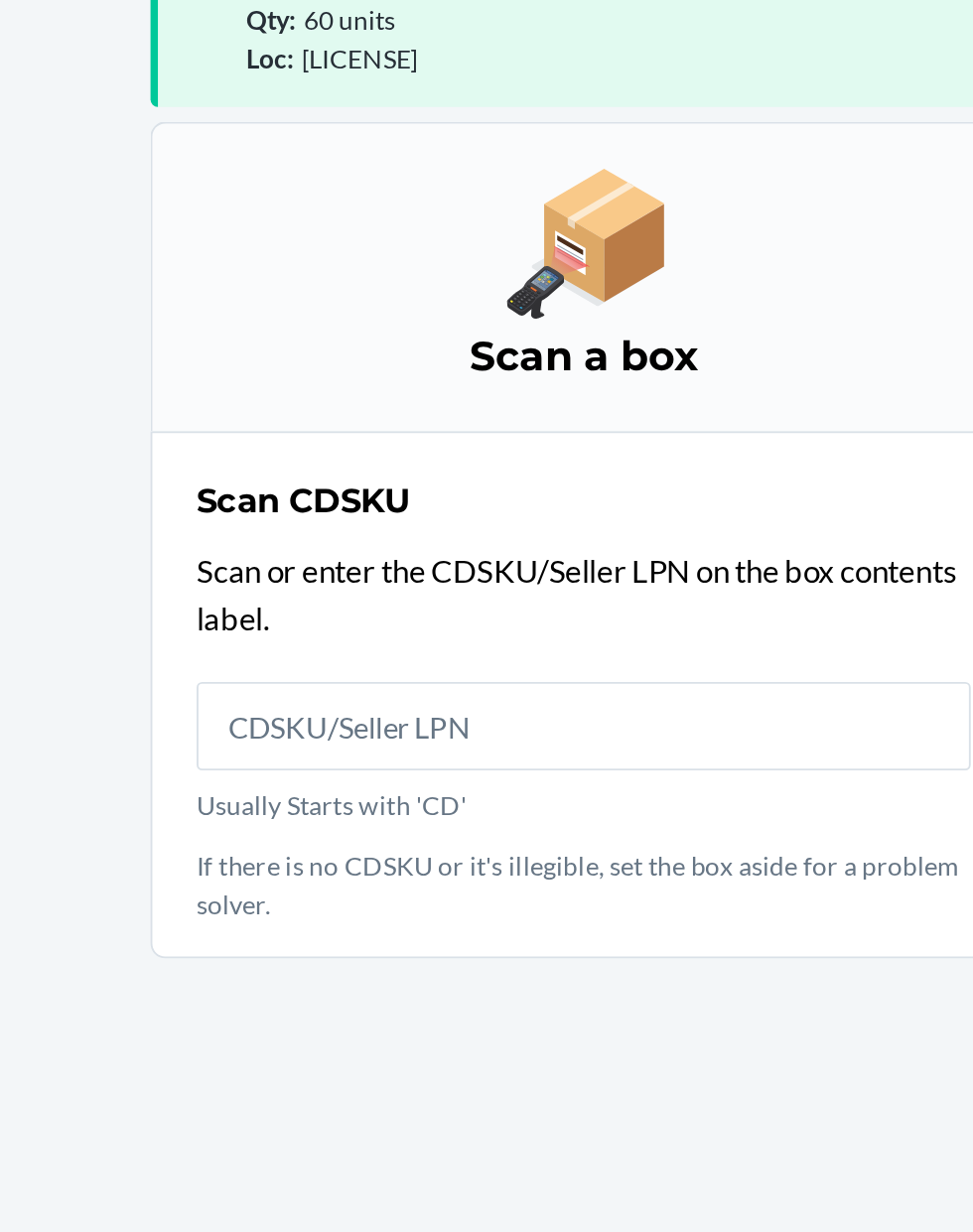 scroll, scrollTop: 131, scrollLeft: 0, axis: vertical 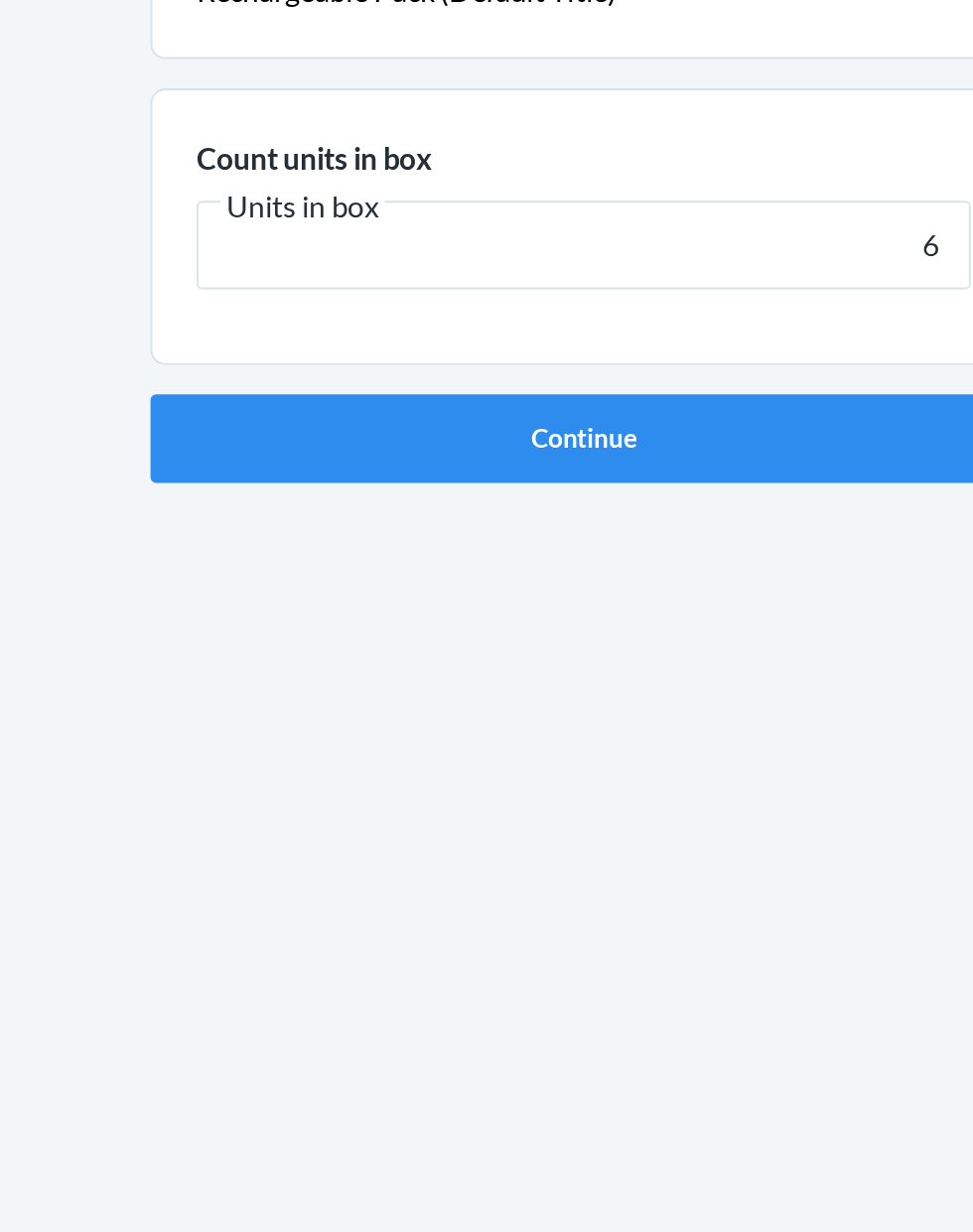 type on "60" 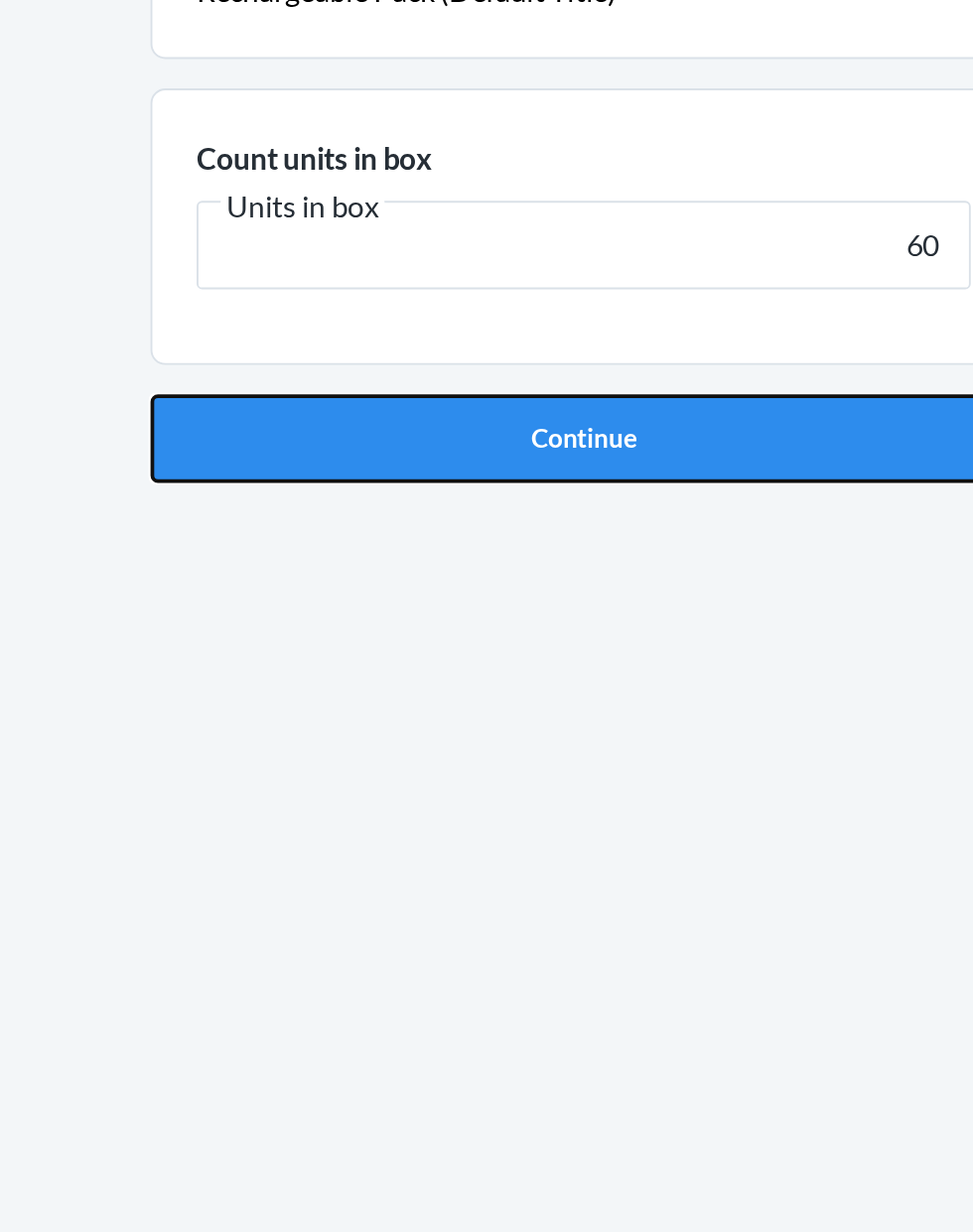 click on "Continue" at bounding box center [486, 421] 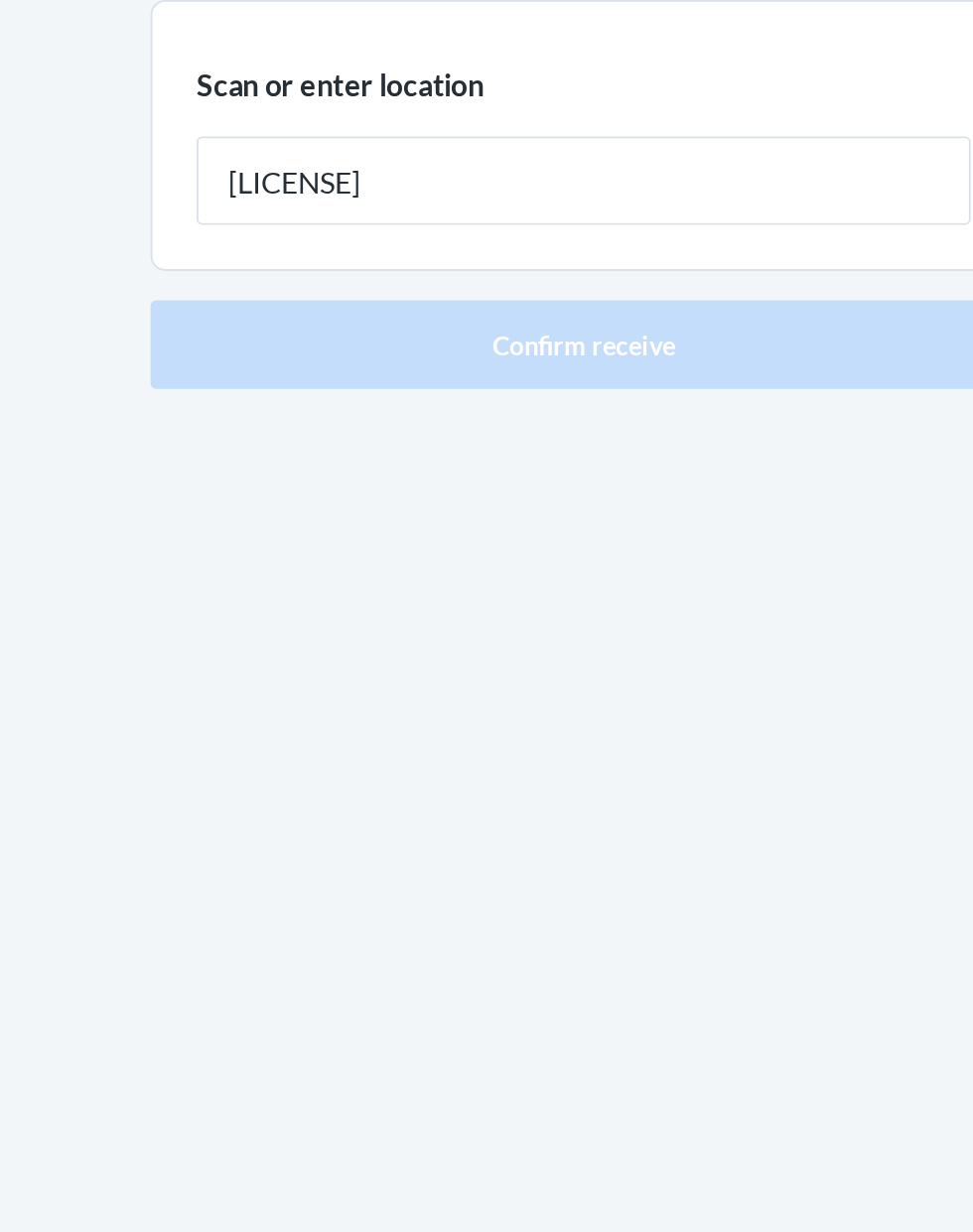 type on "[LICENSE]" 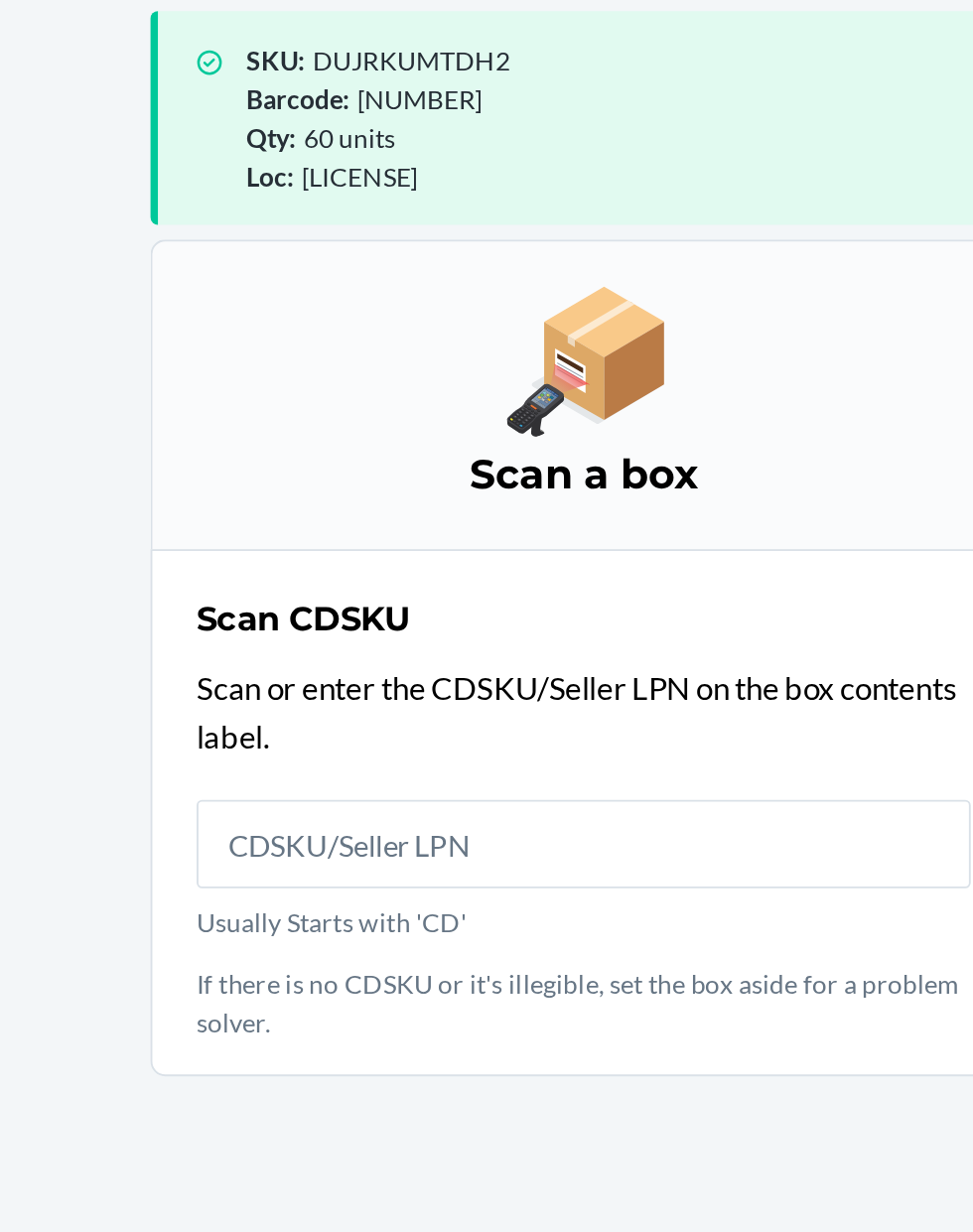 scroll, scrollTop: 131, scrollLeft: 0, axis: vertical 